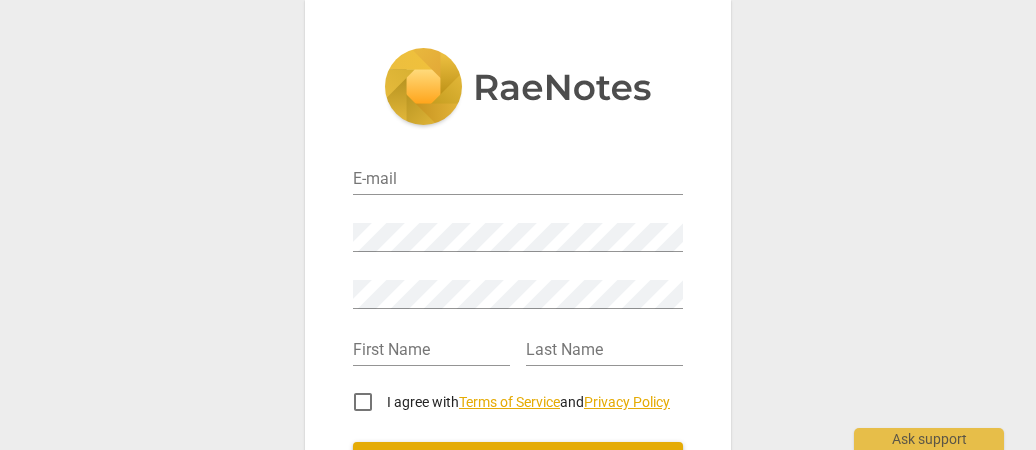 scroll, scrollTop: 0, scrollLeft: 0, axis: both 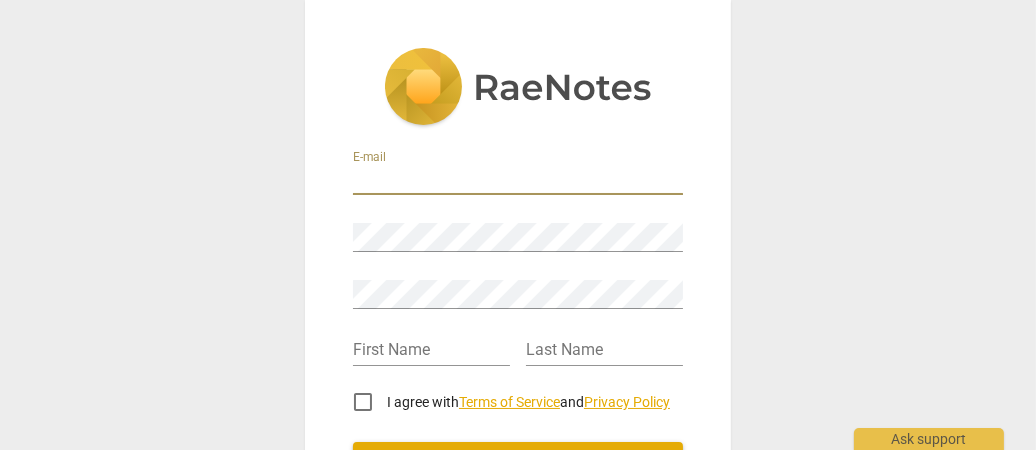click at bounding box center [518, 180] 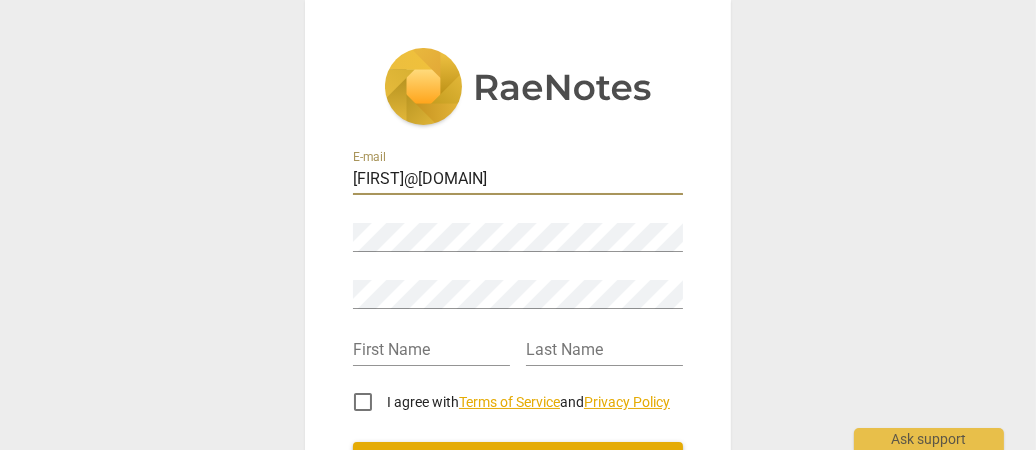 type on "[FIRST]" 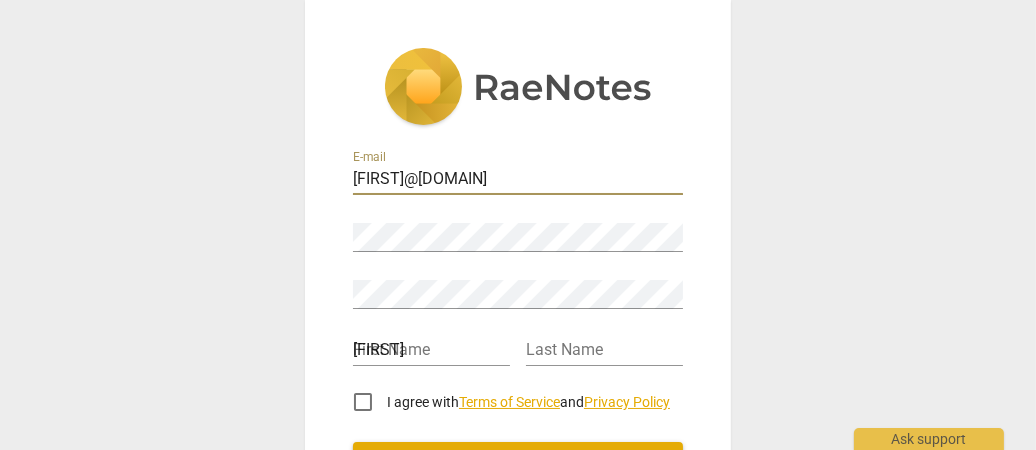 type on "[LAST]" 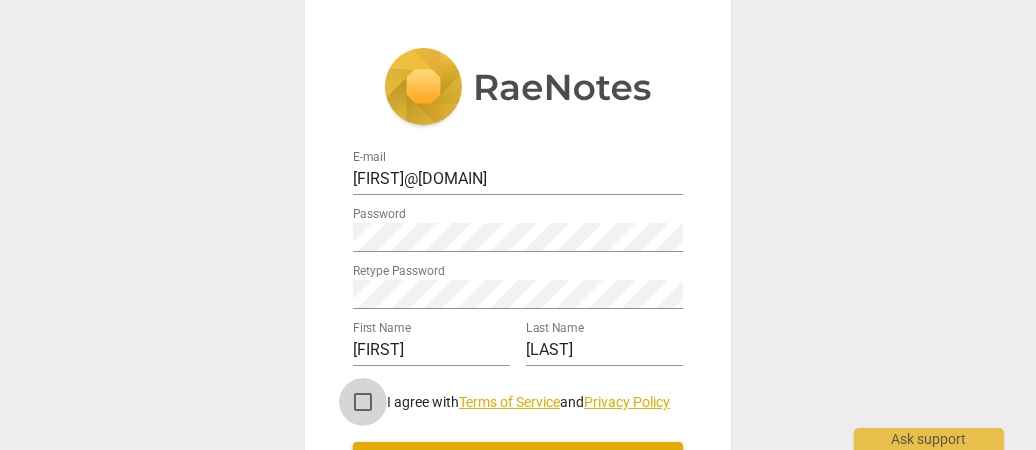 click on "I agree with  Terms of Service  and  Privacy Policy" at bounding box center [363, 402] 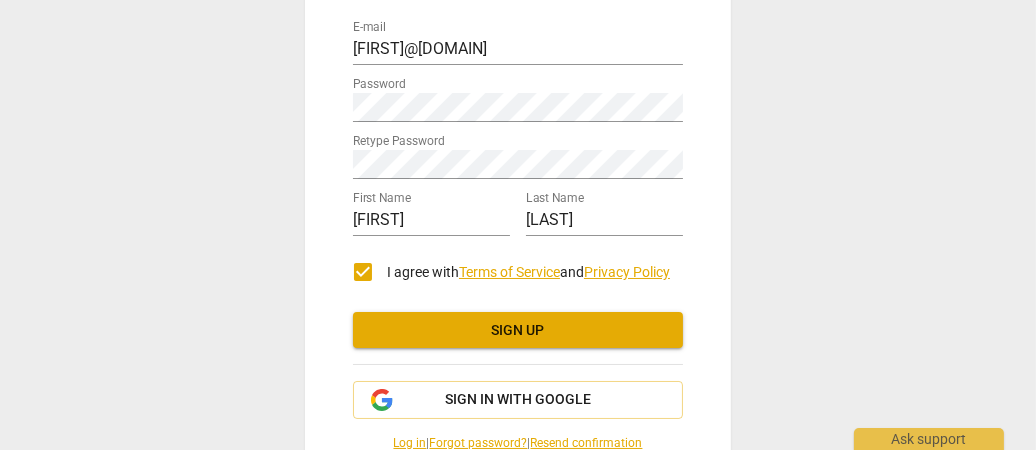scroll, scrollTop: 159, scrollLeft: 0, axis: vertical 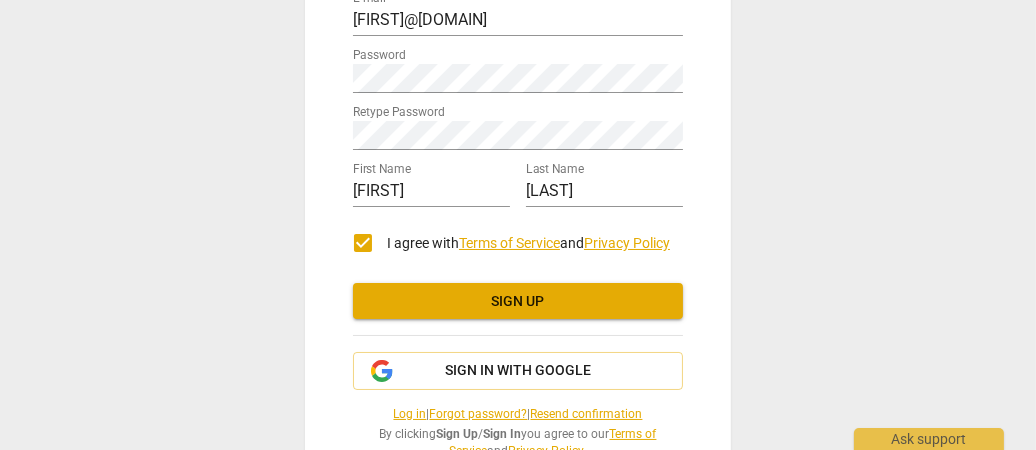 click on "Sign up" at bounding box center [518, 302] 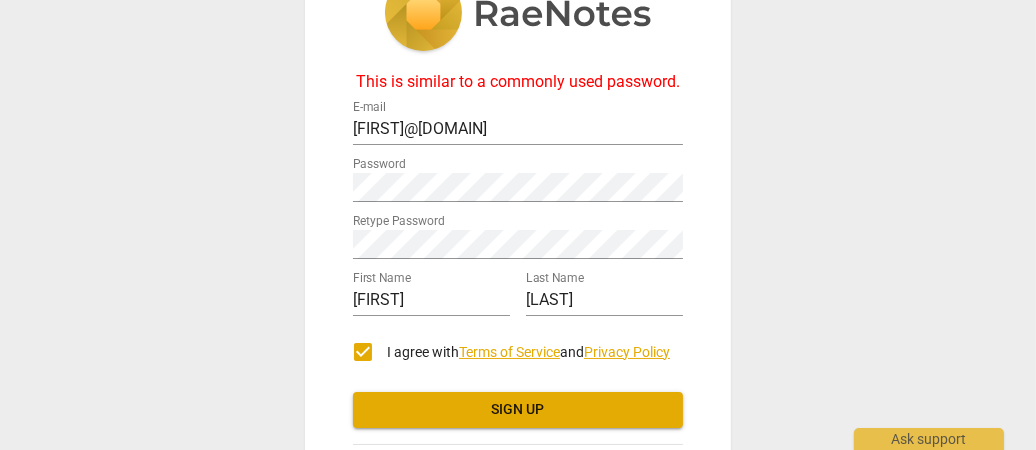 scroll, scrollTop: 81, scrollLeft: 0, axis: vertical 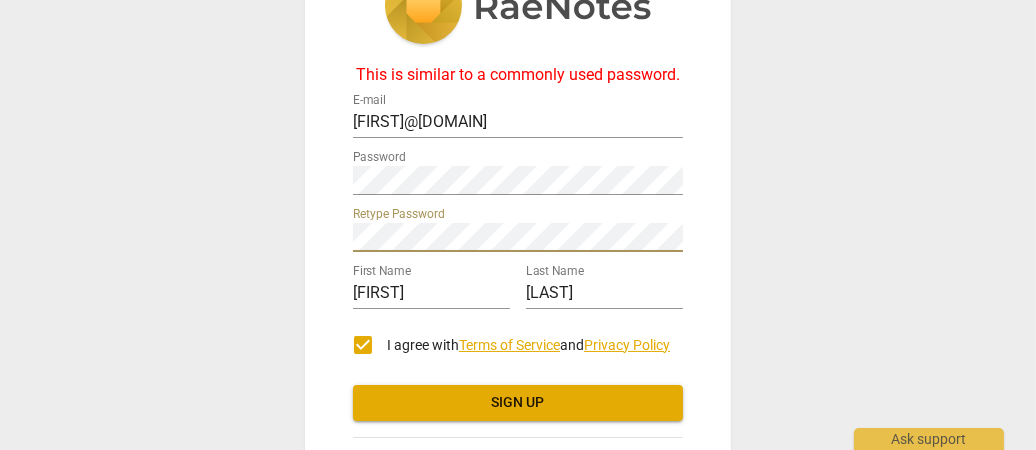 click on "Sign up" at bounding box center (518, 403) 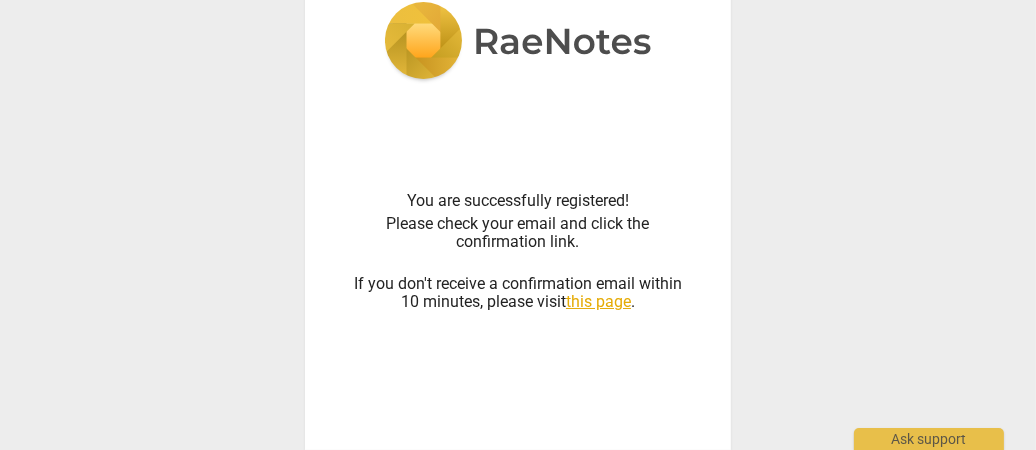 scroll, scrollTop: 45, scrollLeft: 0, axis: vertical 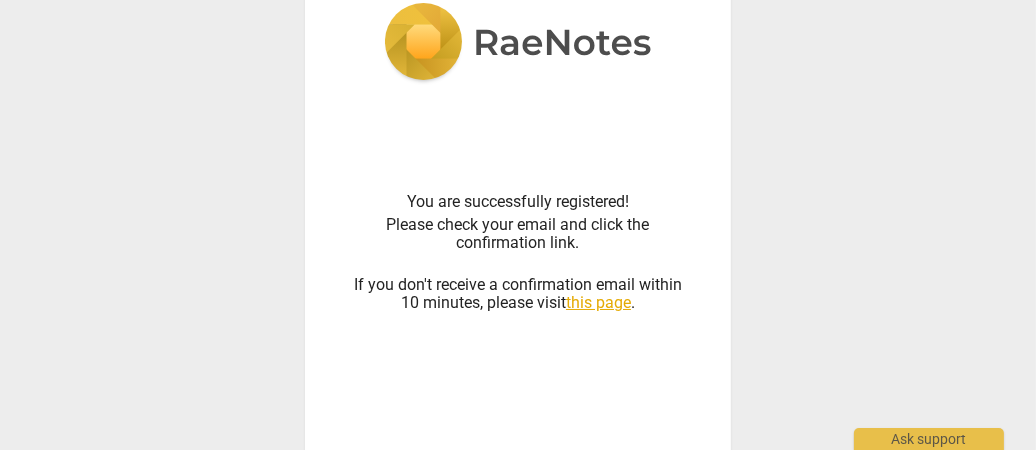 click at bounding box center [518, 44] 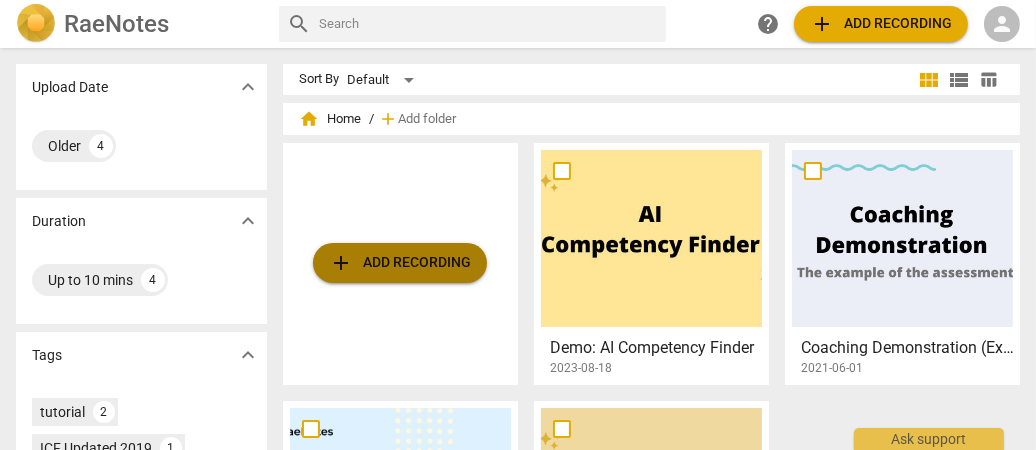 click on "add   Add recording" at bounding box center (400, 263) 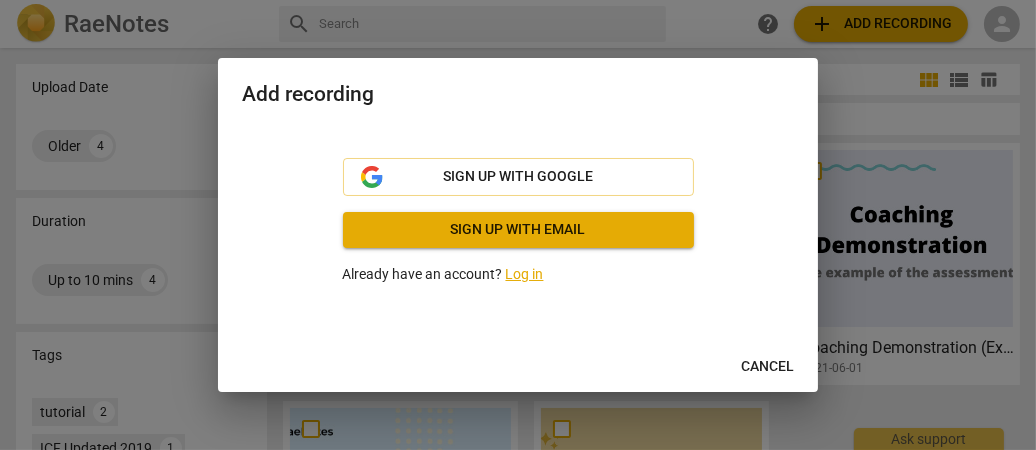 click on "Log in" at bounding box center (525, 274) 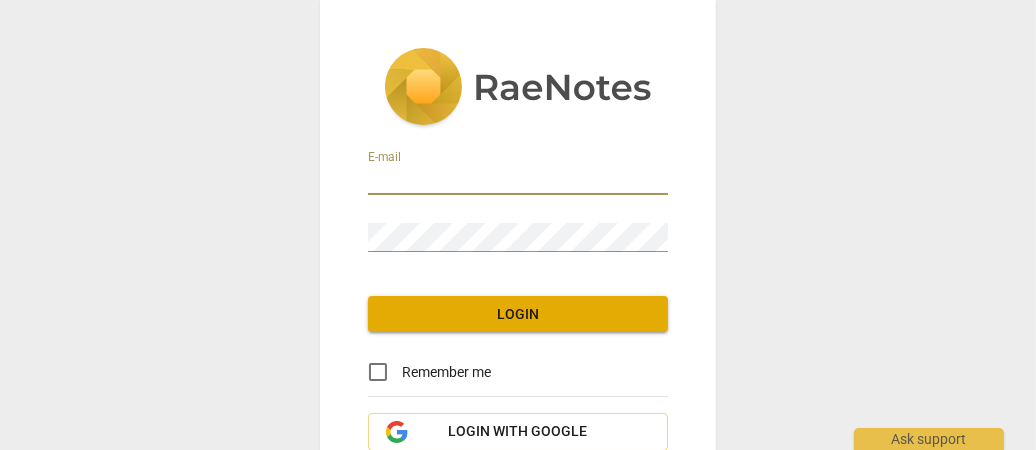click at bounding box center [518, 180] 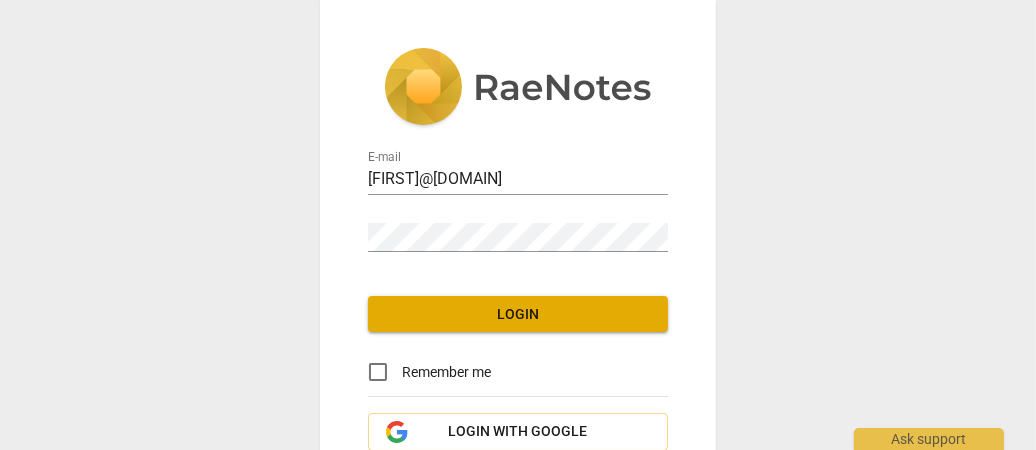 click on "E-mail [FIRST]@[DOMAIN] Password Login Remember me Login with Google Not registered?   Create an account    |    Forgot password? By clicking  Login  you agree to our  Terms of Service  and  Privacy Policy ." at bounding box center [518, 284] 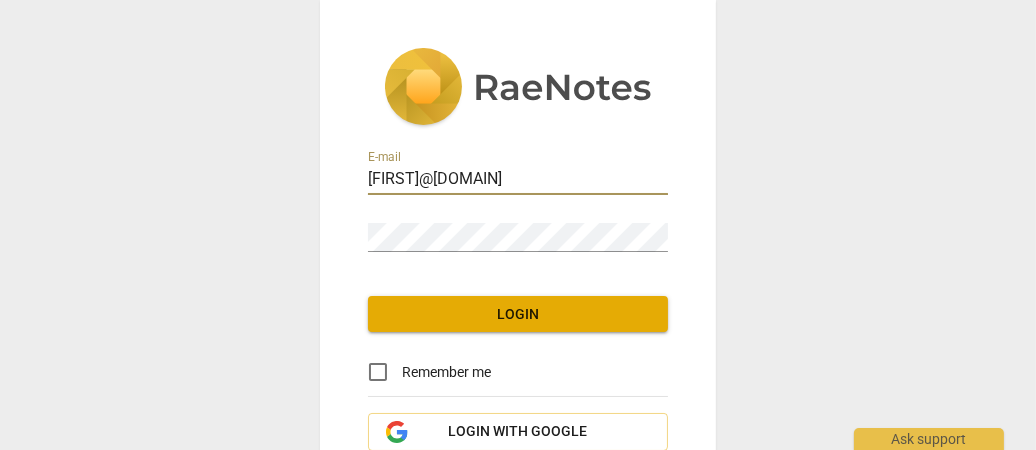 drag, startPoint x: 594, startPoint y: 186, endPoint x: 198, endPoint y: 198, distance: 396.18176 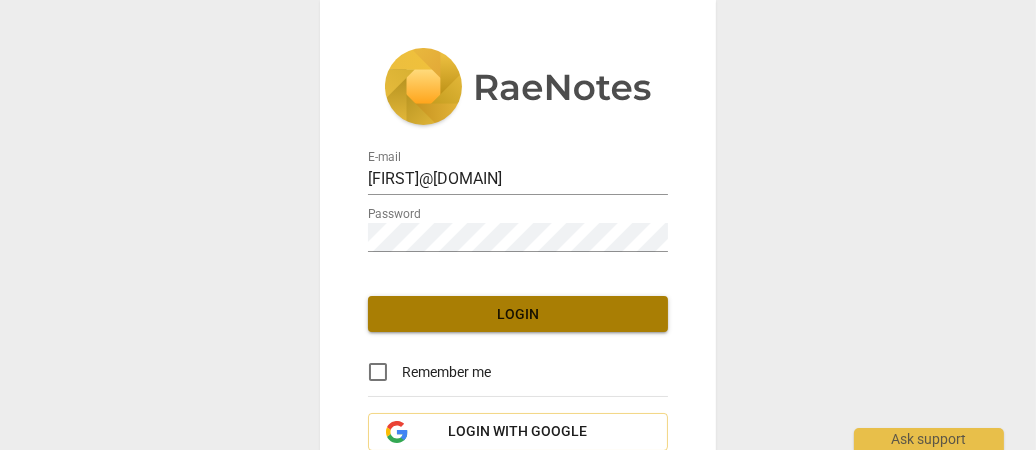 click on "Login" at bounding box center [518, 315] 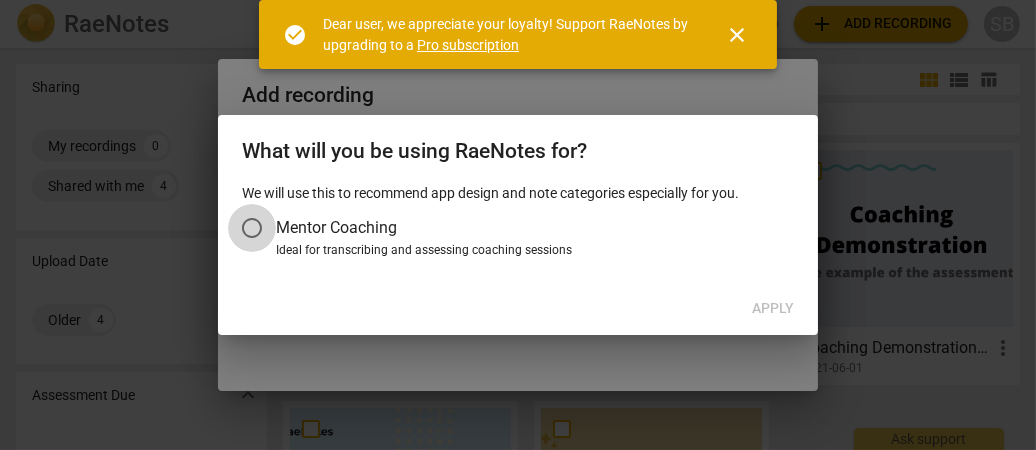 click on "Mentor Coaching" at bounding box center (252, 228) 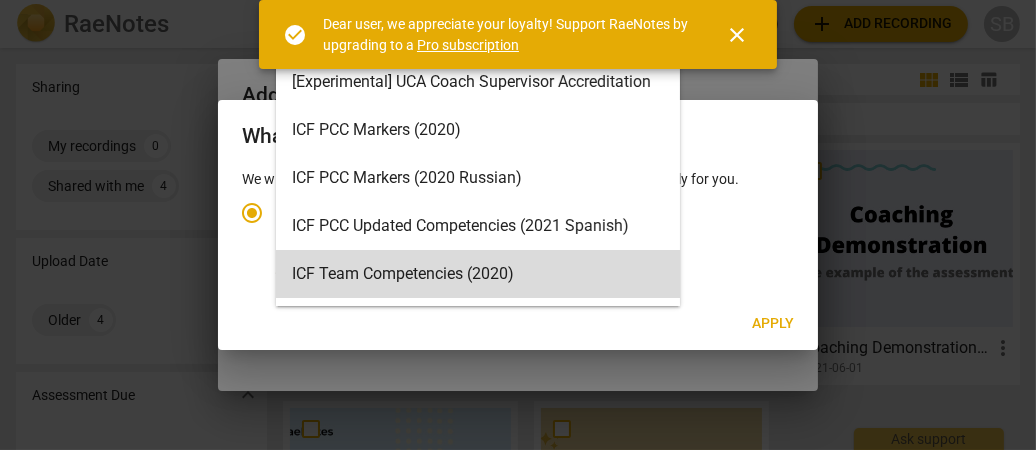 click on "RaeNotes search help add   Add recording SB Sharing expand_more My recordings 0 Shared with me 4 Upload Date expand_more Older 4 Assessment Due expand_more Duration expand_more Up to 10 mins 4 Tags expand_more tutorial 2 ICF Updated 2019 1 RaeNotes example 1 Expiration Date expand_more Fresh 4 Sort By Default view_module view_list table_chart home Home / add Add folder add   Add recording Demo: AI Competency Finder more_vert 2023-08-18 Coaching Demonstration (Example) more_vert 2021-06-01 How To Transcribe with RaeNotes more_vert 2020-07-05 User Guide for ICF Mentor Coaches more_vert 2020-06-23 check_circle Dear user, we appreciate your loyalty! Support RaeNotes by upgrading to a    Pro subscription   close Ask support
Add recording Drag and drop your audio/video file here Maximum file size is 2 GB Choose local file Zoom recording   recording What will you be using RaeNotes for? We will use this to recommend app design and note categories especially for you. Mentor Coaching Apply" at bounding box center [518, 0] 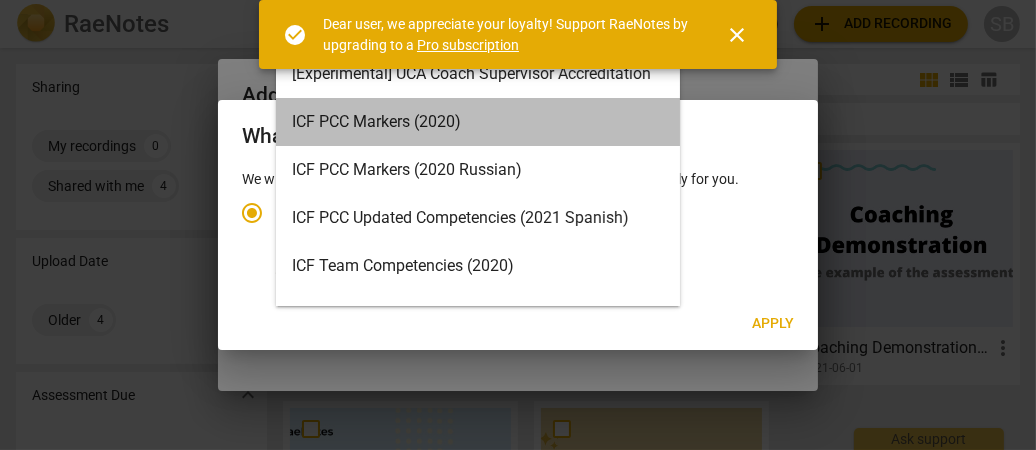 click on "ICF PCC Markers (2020)" at bounding box center [478, 122] 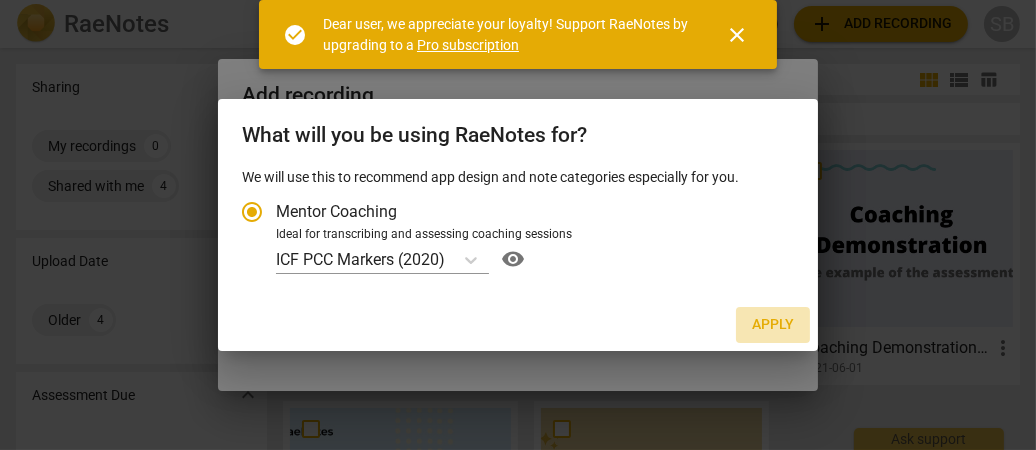 click on "Apply" at bounding box center (773, 325) 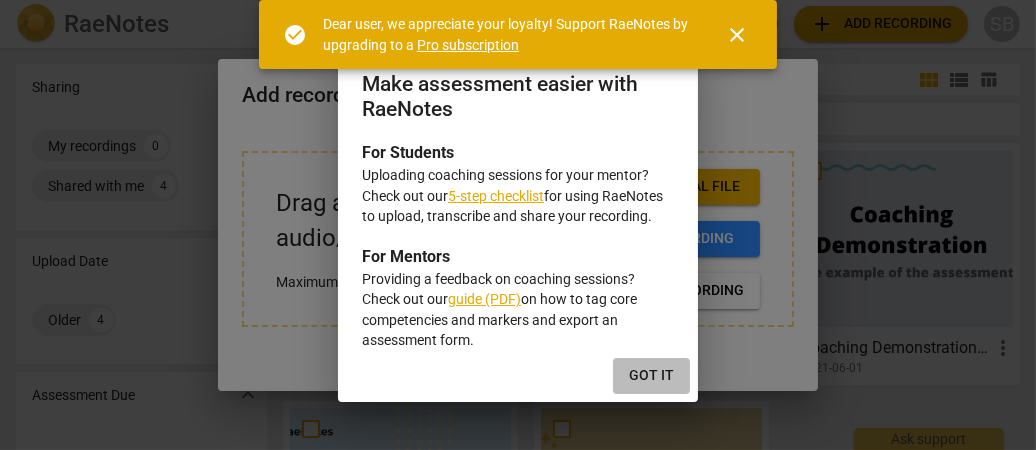 click on "Got it" at bounding box center (651, 376) 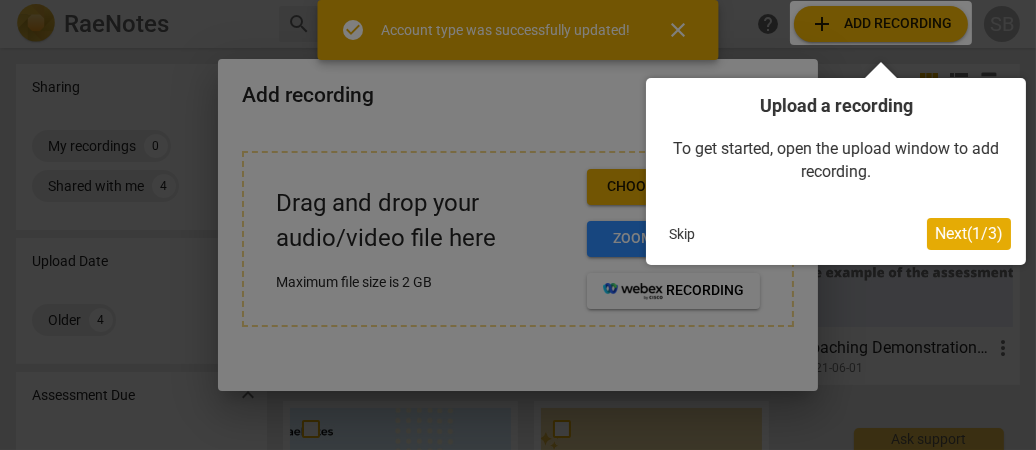 click on "Next  ( 1 / 3 )" at bounding box center [969, 233] 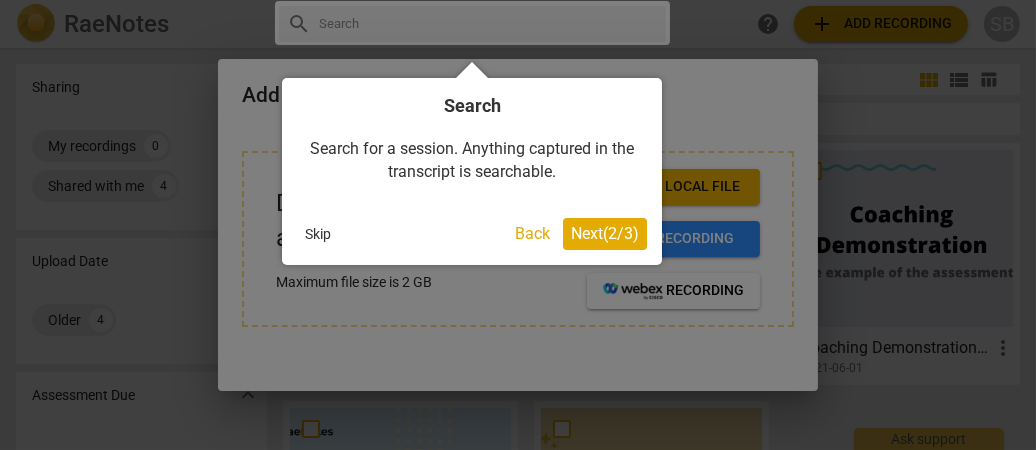 click on "Skip" at bounding box center [318, 234] 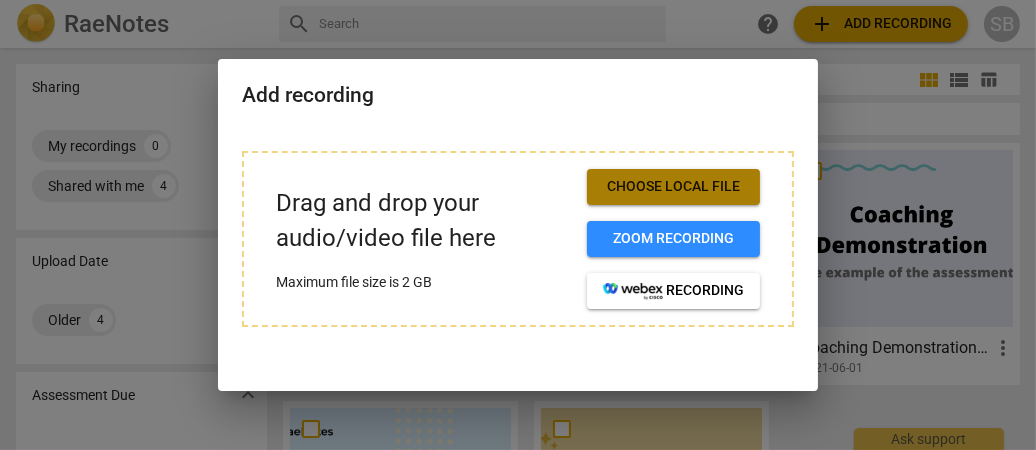 click on "Choose local file" at bounding box center [673, 187] 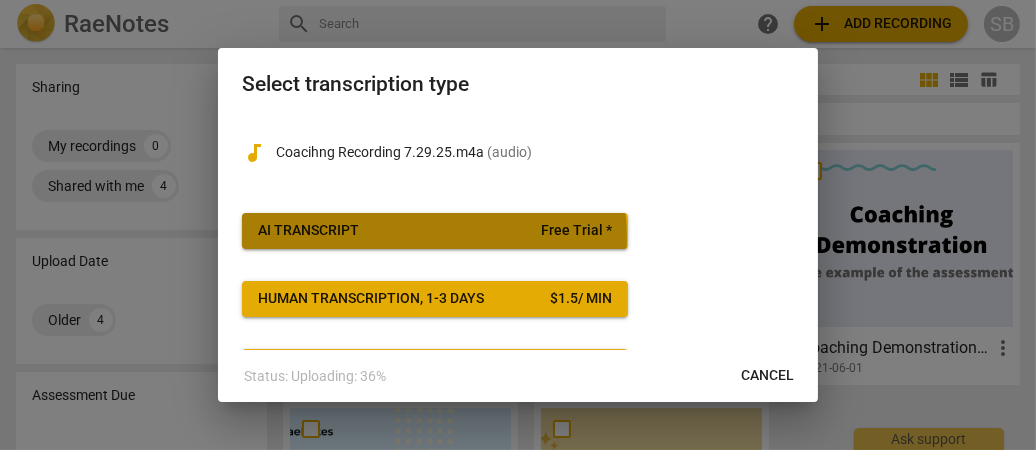 click on "AI Transcript Free Trial *" at bounding box center [435, 231] 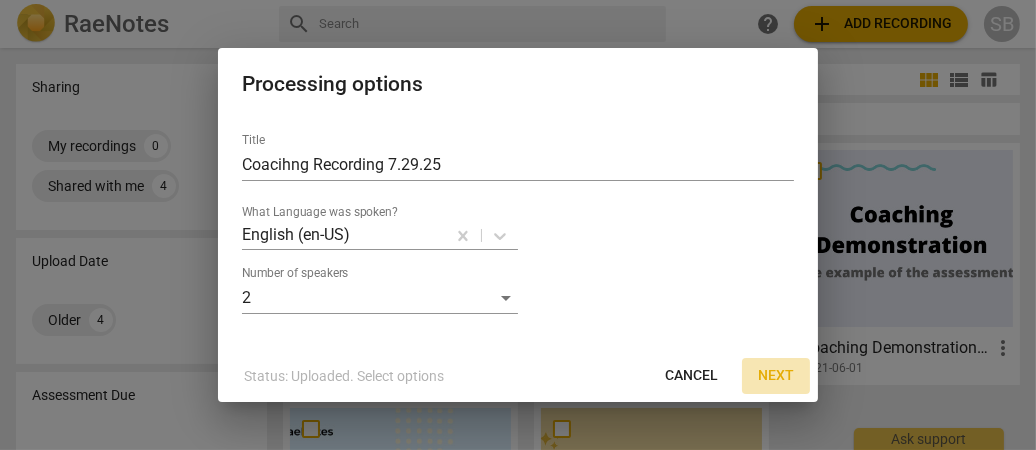 click on "Next" at bounding box center [776, 376] 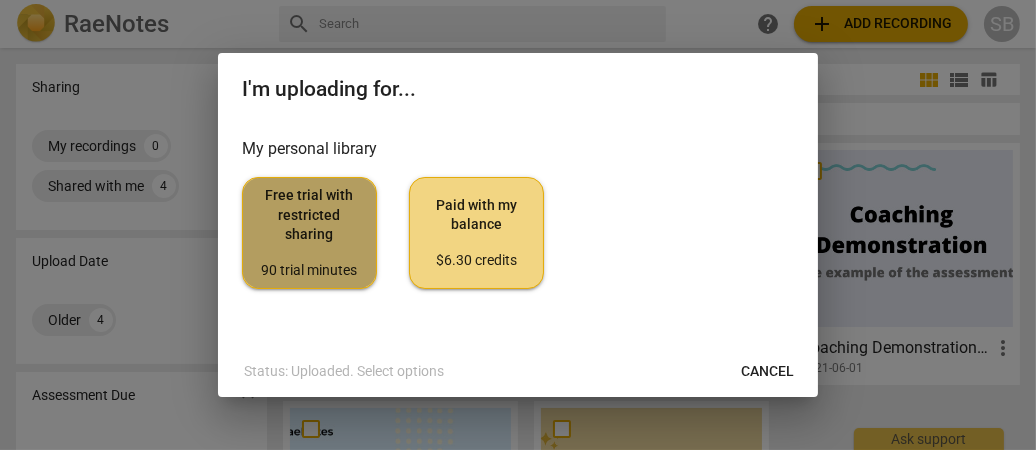 click on "Free trial with restricted sharing 90 trial minutes" at bounding box center (309, 233) 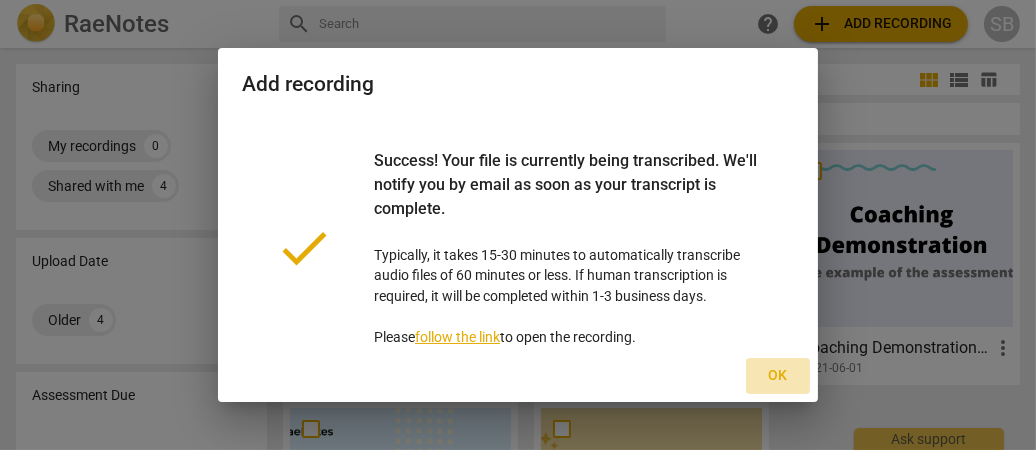 click on "Ok" at bounding box center (778, 376) 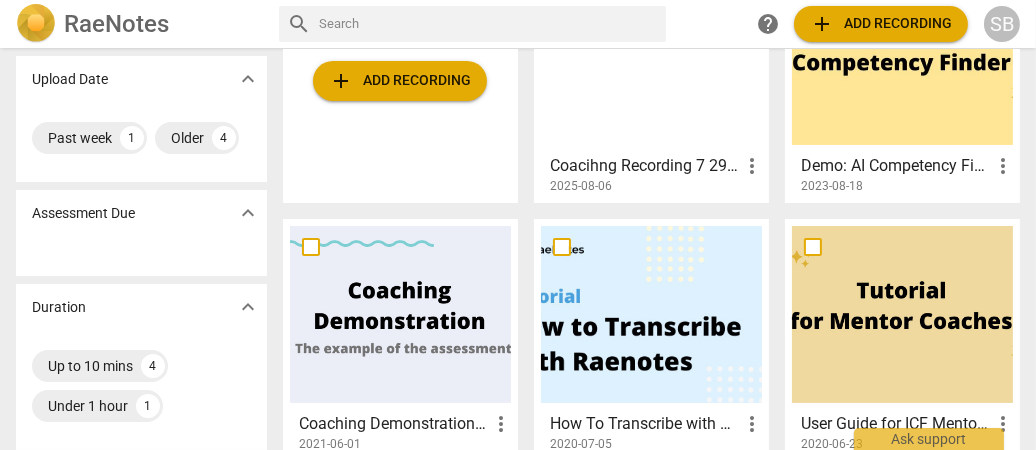 scroll, scrollTop: 180, scrollLeft: 0, axis: vertical 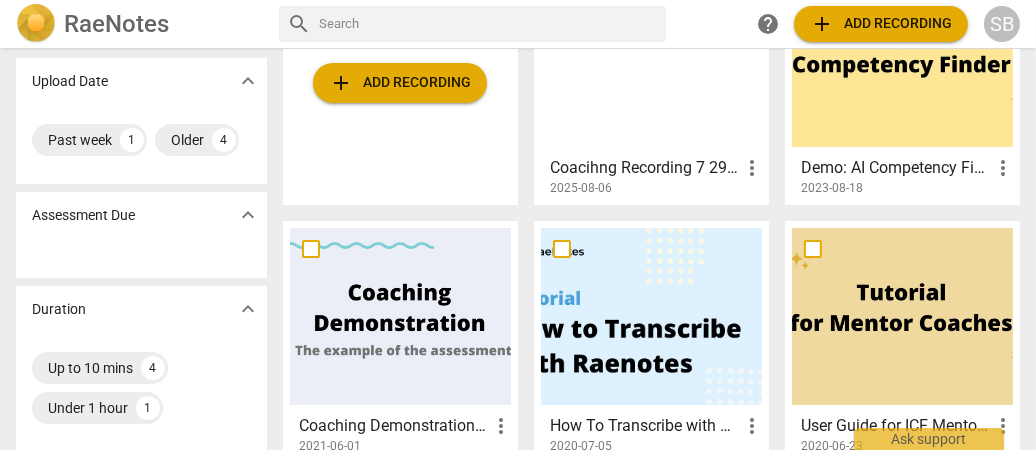 click on "Coacihng Recording 7 29 25" at bounding box center (645, 168) 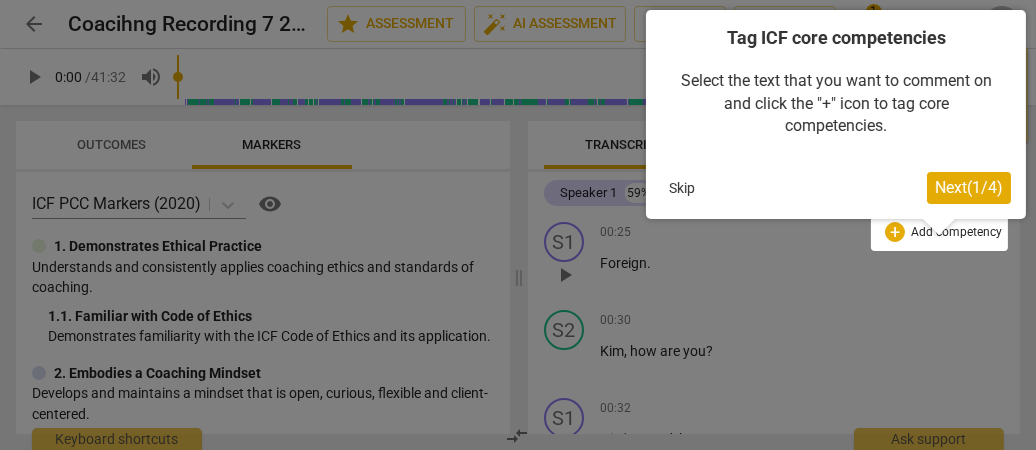 click on "Skip" at bounding box center [682, 188] 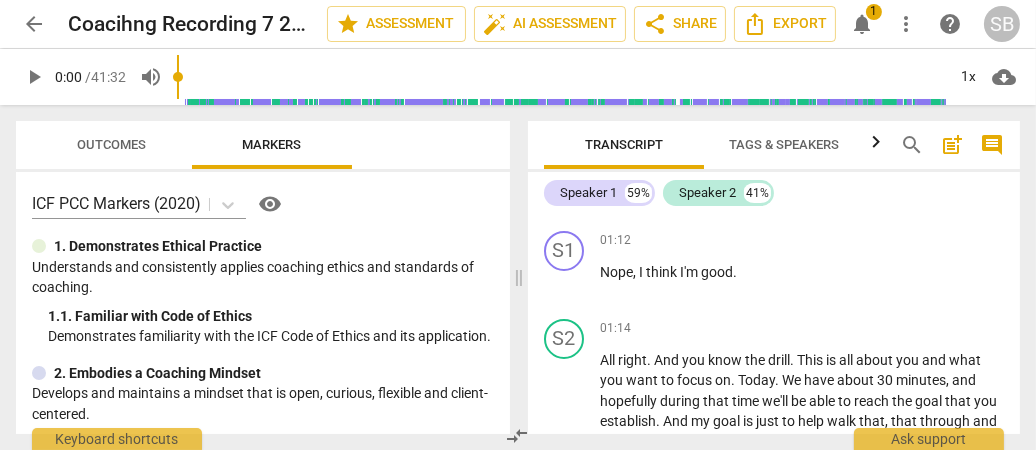 scroll, scrollTop: 0, scrollLeft: 0, axis: both 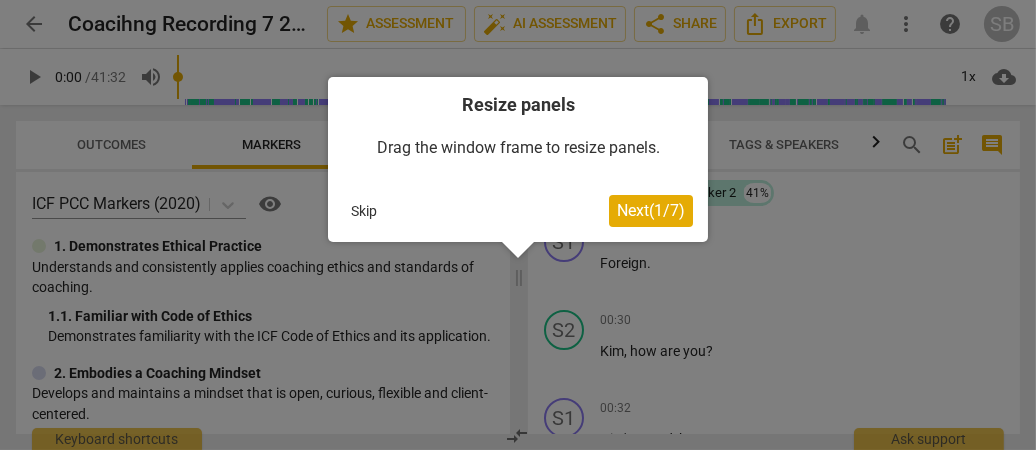 click on "Skip" at bounding box center [364, 211] 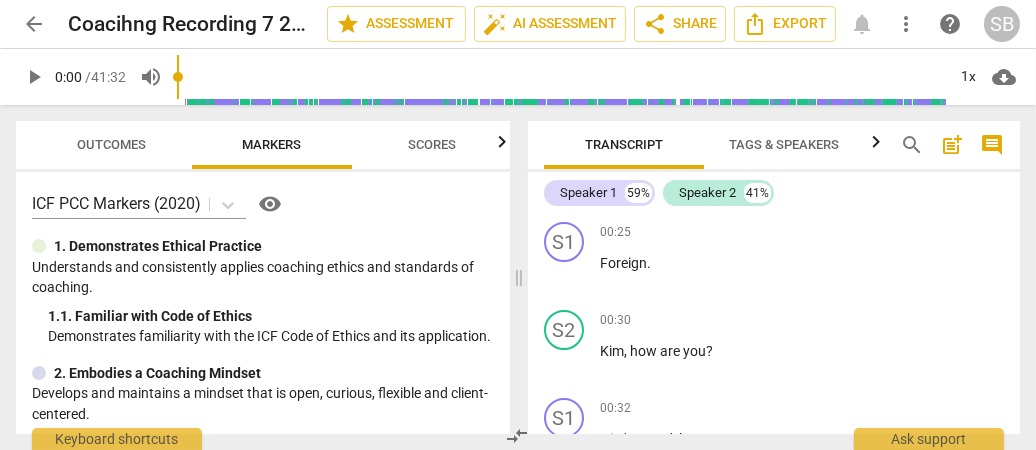 click on "ICF PCC Markers (2020) visibility 1. Demonstrates Ethical Practice Understands and consistently applies coaching ethics and standards of coaching. 1. 1. Familiar with Code of Ethics Demonstrates familiarity with the ICF Code of Ethics and its application. 2. Embodies a Coaching Mindset Develops and maintains a mindset that is open, curious, flexible and client-centered. 2. 1. Embodies a coaching mindset Embodying a coaching mindset - a mindset that is open, curious, flexible and client-centered. 3. Establishes and Maintains Agreements Partners with the client and relevant stakeholders to create clear agreements about the coaching relationship, process, plans and goals. Establishes agreements for the overall coaching engagement as well as those for each coaching session. 3. 1. Identifies what to accomplish Coach partners with the client to identify or reconfirm what the client wants to accomplish in this session. 3. 2. Reconfirms measures of success 3. 3. Explores what is important 3. 4. 4. 4. 4. 5. 5. 5. 5." at bounding box center [263, 303] 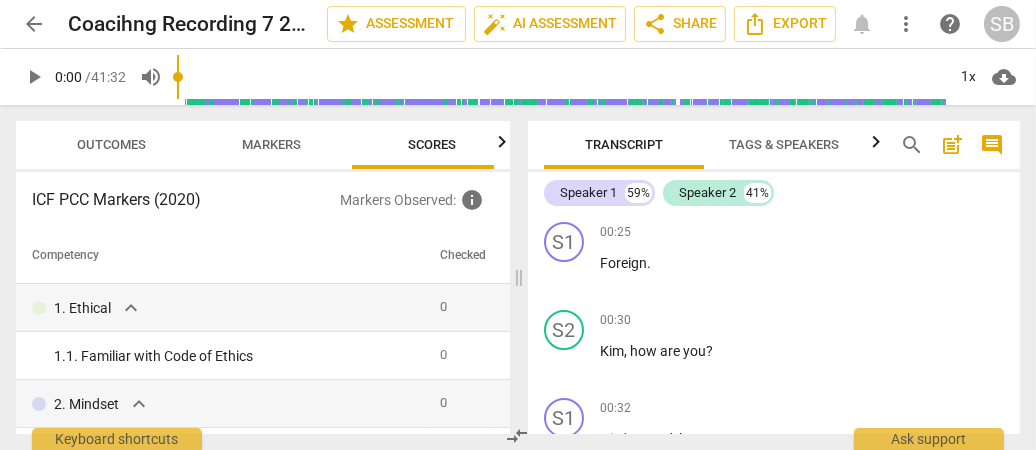 scroll, scrollTop: 0, scrollLeft: 17, axis: horizontal 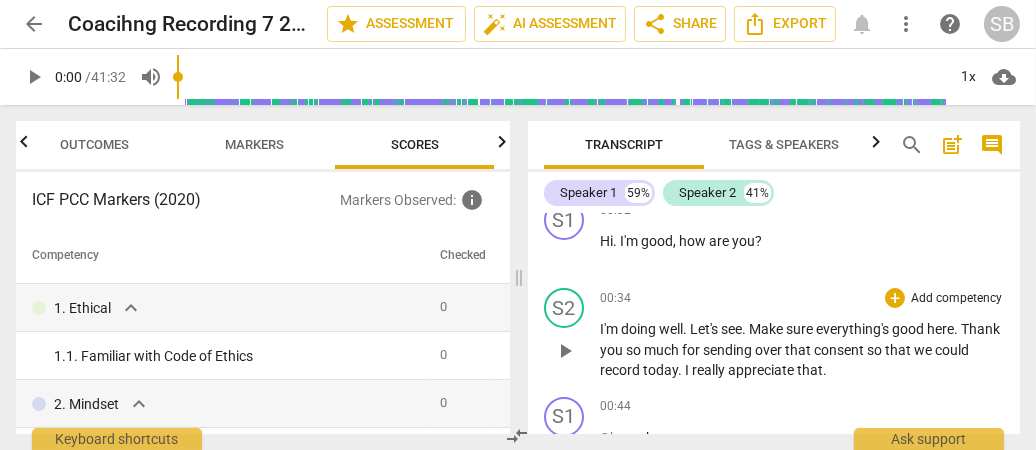 type 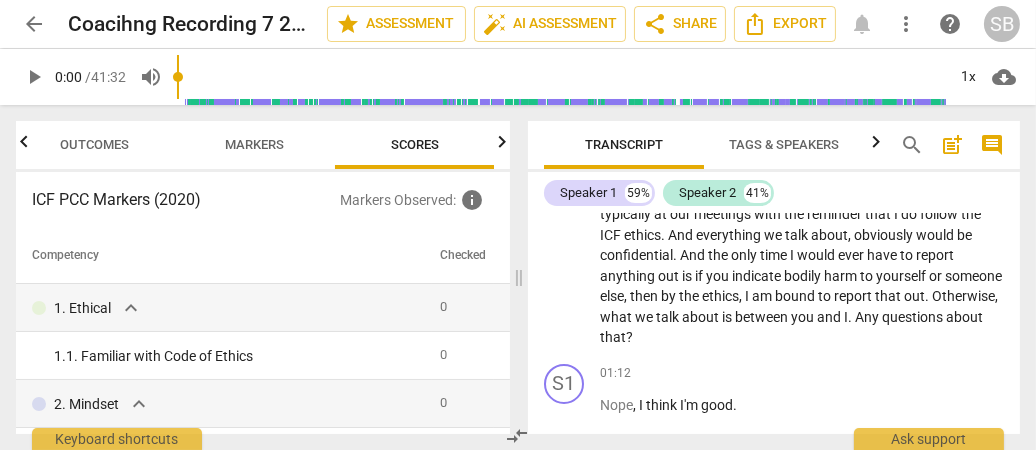 scroll, scrollTop: 596, scrollLeft: 0, axis: vertical 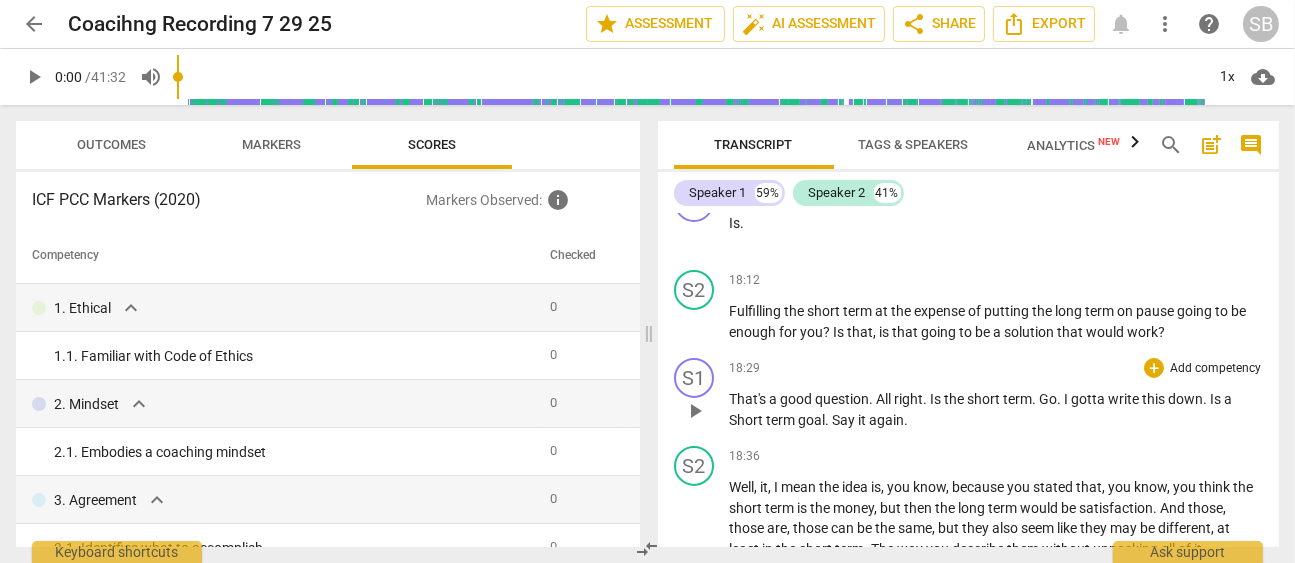 drag, startPoint x: 1030, startPoint y: 1, endPoint x: 828, endPoint y: 303, distance: 363.32904 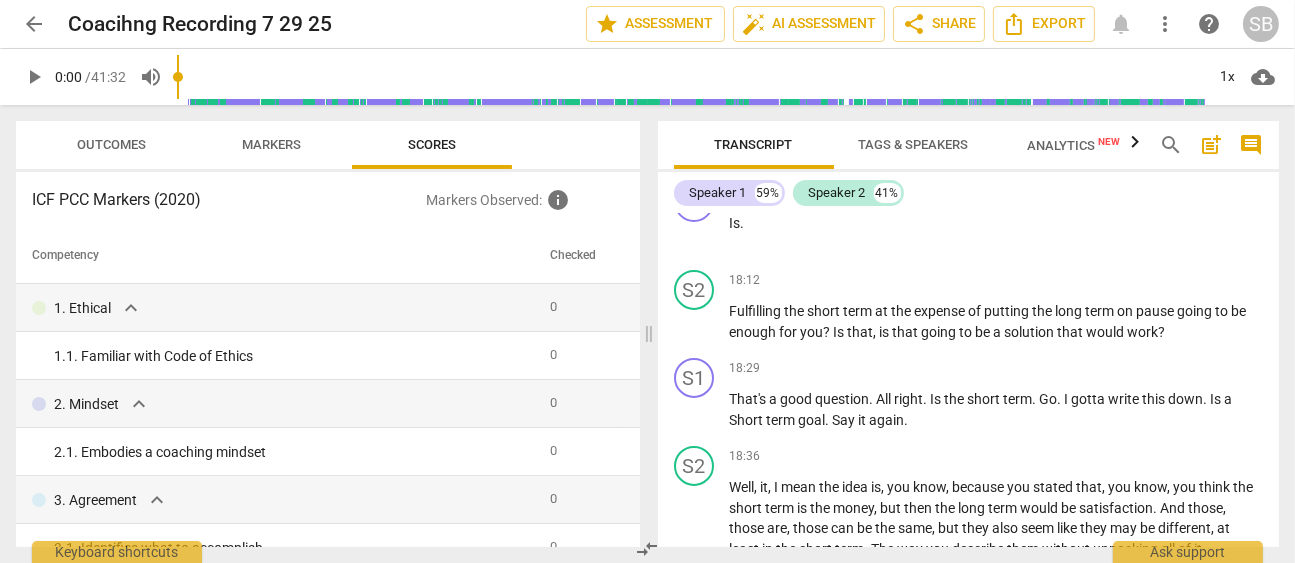 scroll, scrollTop: 9256, scrollLeft: 0, axis: vertical 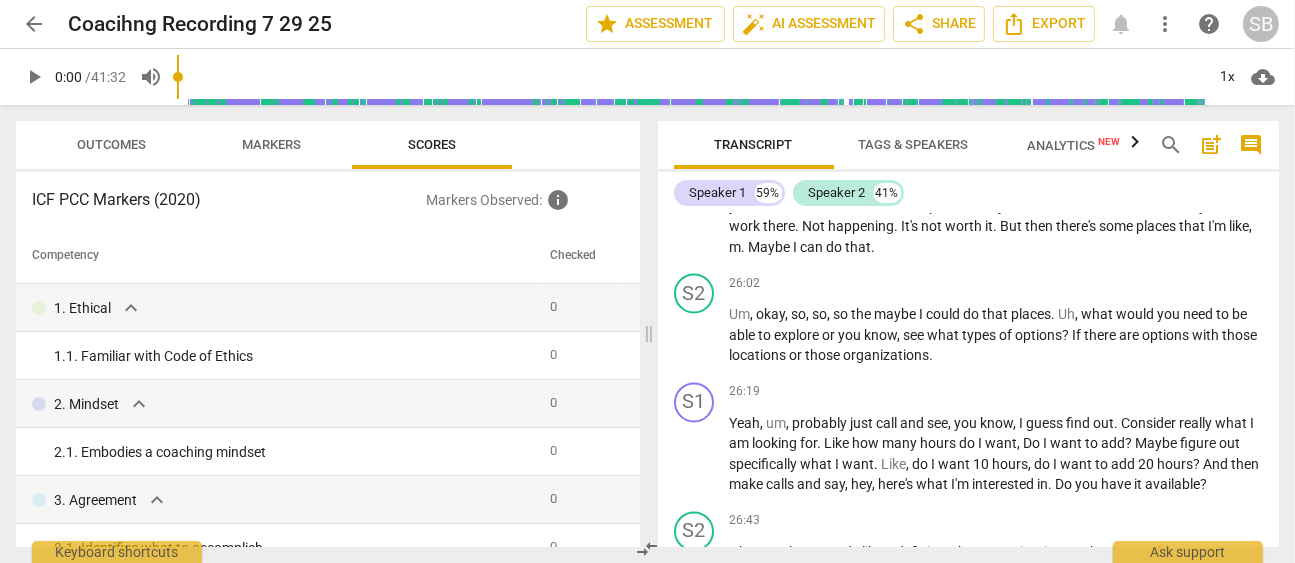 click on "Transcript Tags & Speakers Analytics   New search post_add comment Speaker 1 59% Speaker 2 41% S1 play_arrow pause 00:25 + Add competency keyboard_arrow_right Foreign . S2 play_arrow pause 00:30 + Add competency keyboard_arrow_right [NAME],   how   are   you ? S1 play_arrow pause 00:32 + Add competency keyboard_arrow_right Hi .   I'm   good ,   how   are   you ? S2 play_arrow pause 00:34 + Add competency keyboard_arrow_right I'm   doing   well .   Let's   see .   Make   sure   everything's   good   here .   Thank   you   so   much   for   sending   over   that   consent   so   that   we   could   record   today .   I   really   appreciate   that . S1 play_arrow pause 00:44 + Add competency keyboard_arrow_right Oh ,   yeah ,   sure . S2 play_arrow pause 00:46 + Add competency keyboard_arrow_right Yes .   Um ,   and   let's   see ,   let's   go   ahead   and   kick   things   off   like   we   do   typically   at   our   meetings   with   the   reminder   that   I   do   follow   the   ICF   ethics .   And     we" at bounding box center (973, 334) 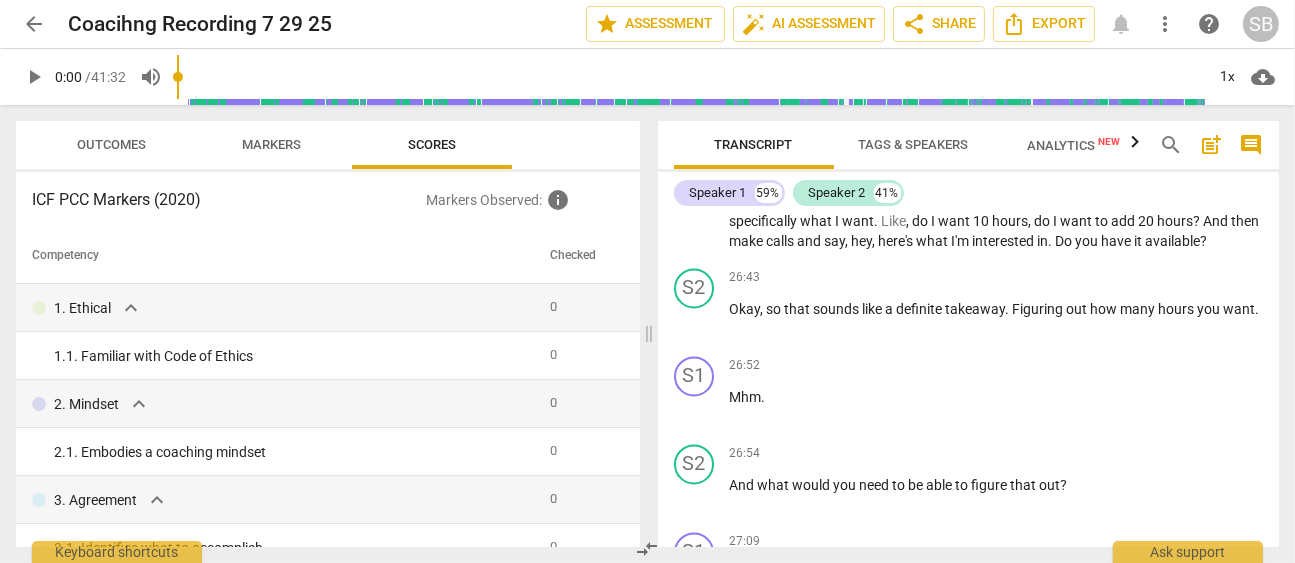 scroll, scrollTop: 13637, scrollLeft: 0, axis: vertical 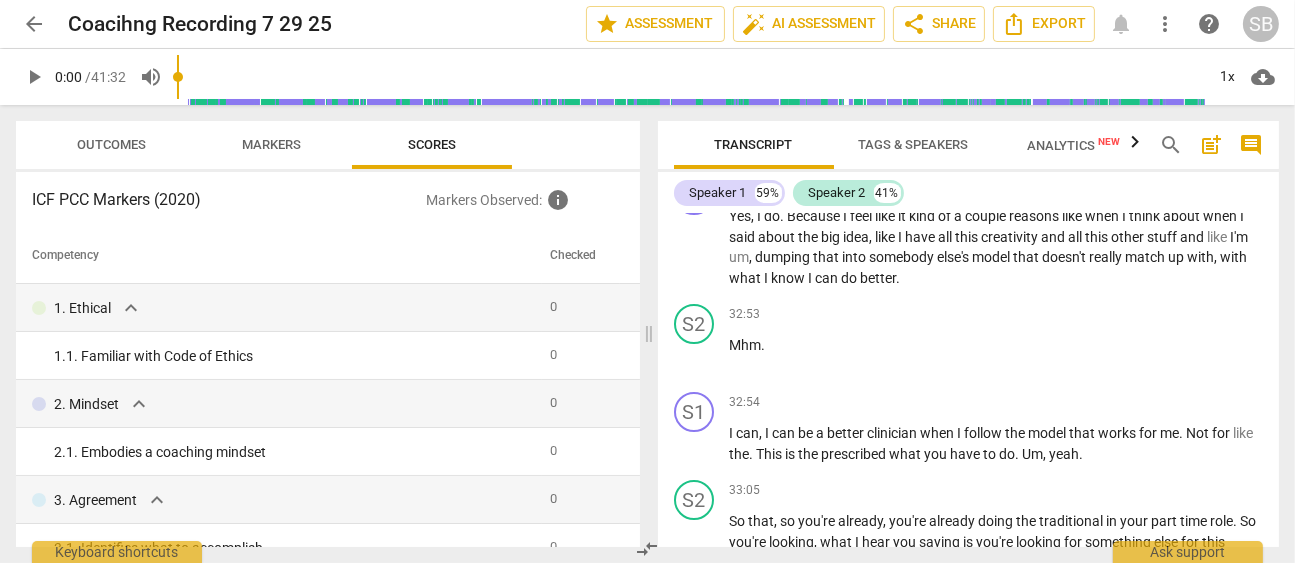 drag, startPoint x: 1278, startPoint y: 464, endPoint x: 1279, endPoint y: 479, distance: 15.033297 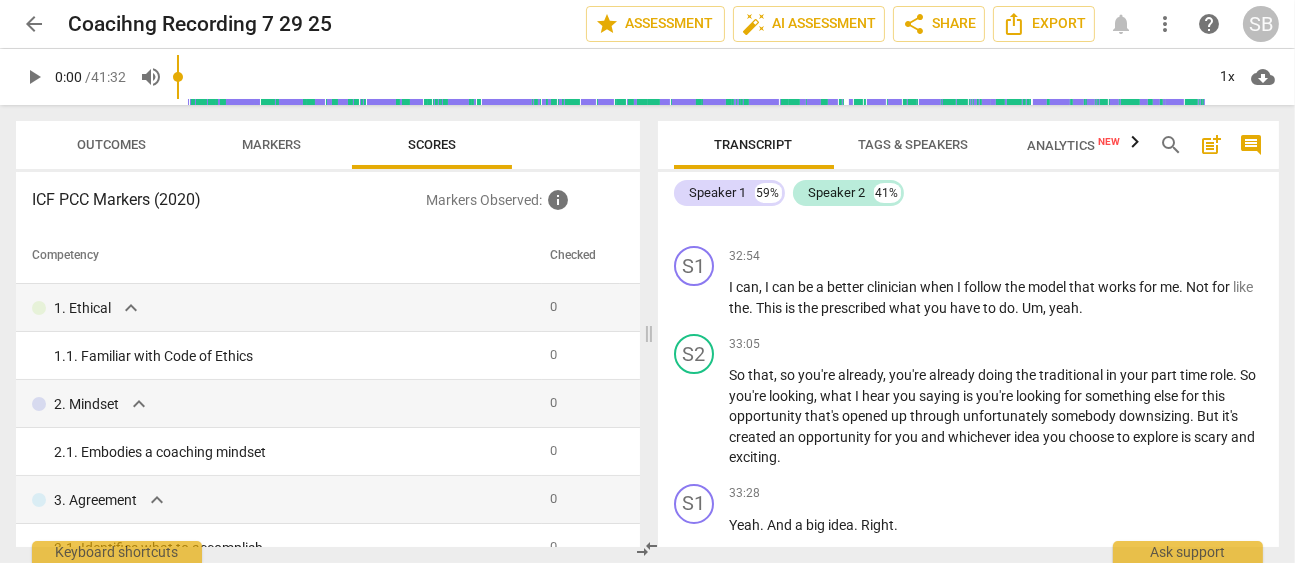 scroll, scrollTop: 17568, scrollLeft: 0, axis: vertical 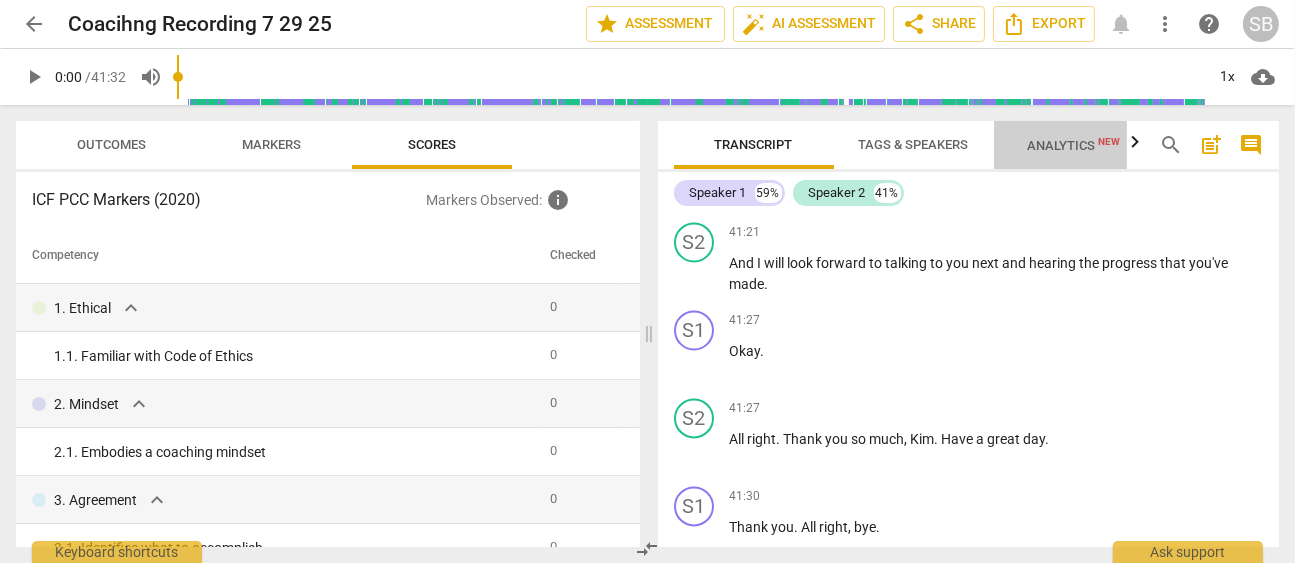 click on "Analytics   New" at bounding box center (1073, 145) 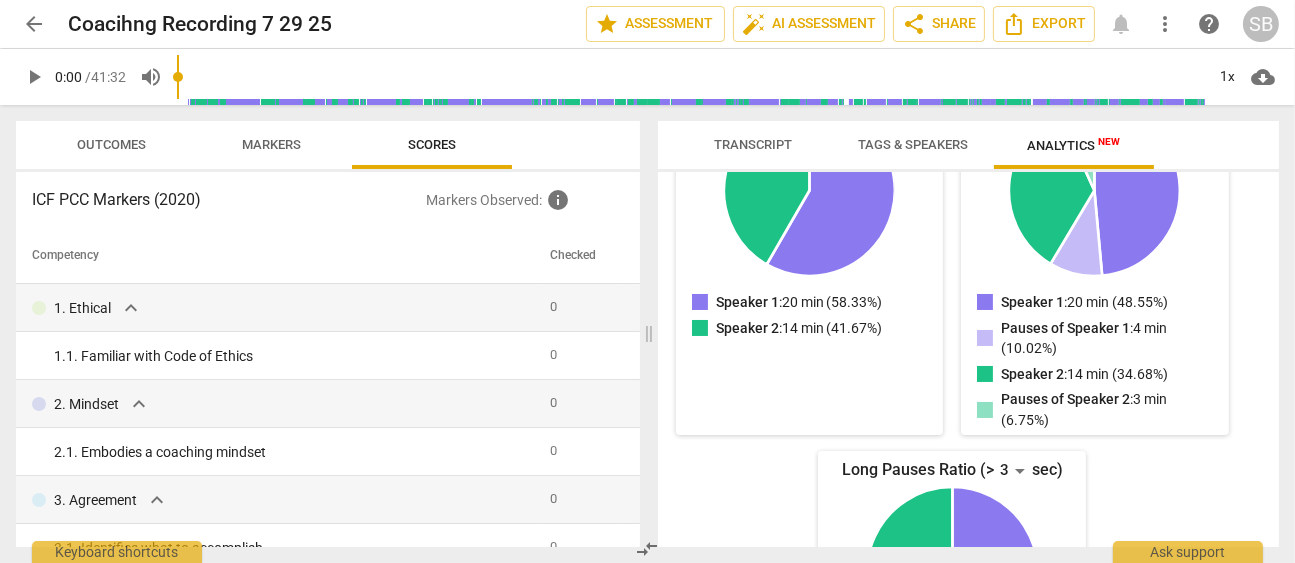 scroll, scrollTop: 0, scrollLeft: 0, axis: both 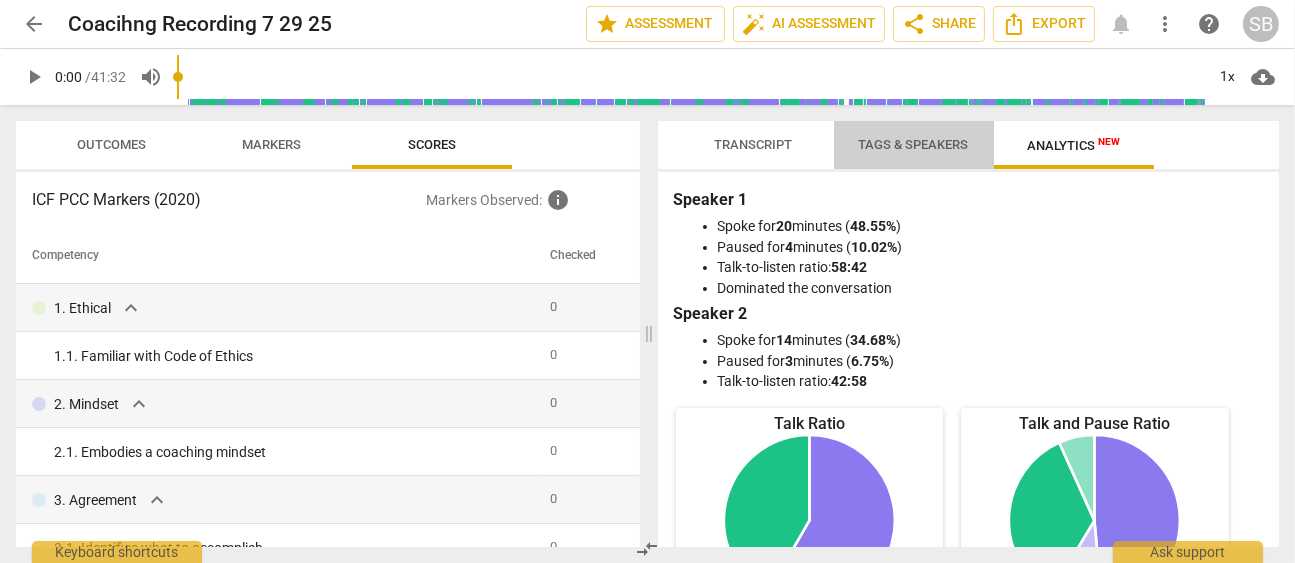 click on "Tags & Speakers" at bounding box center (914, 144) 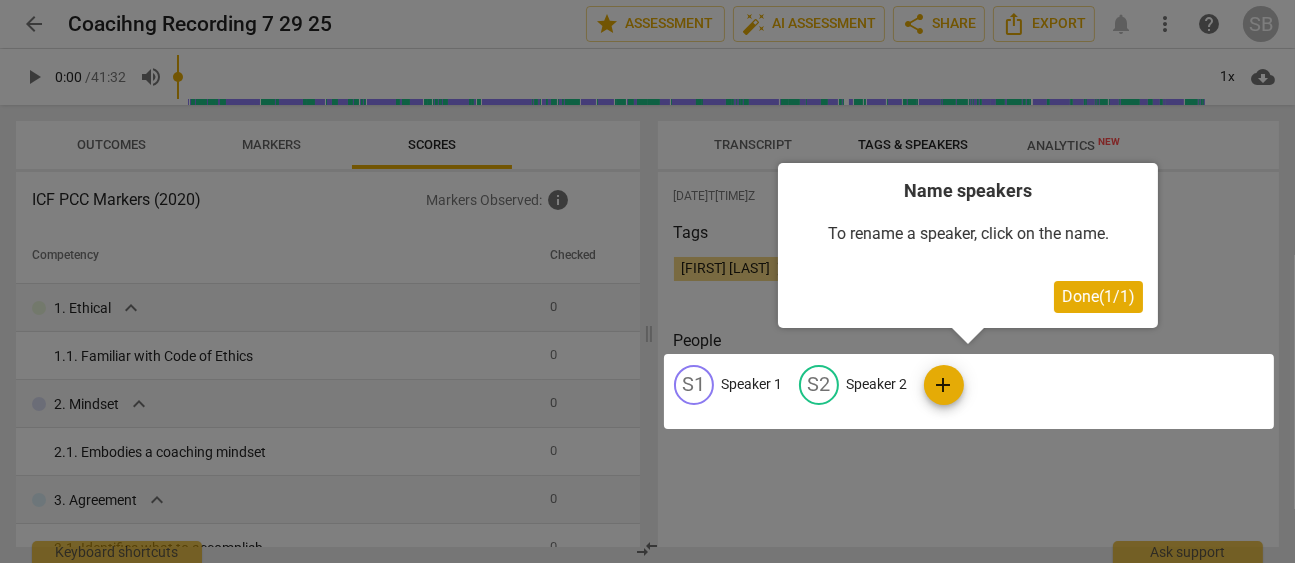 click at bounding box center (647, 281) 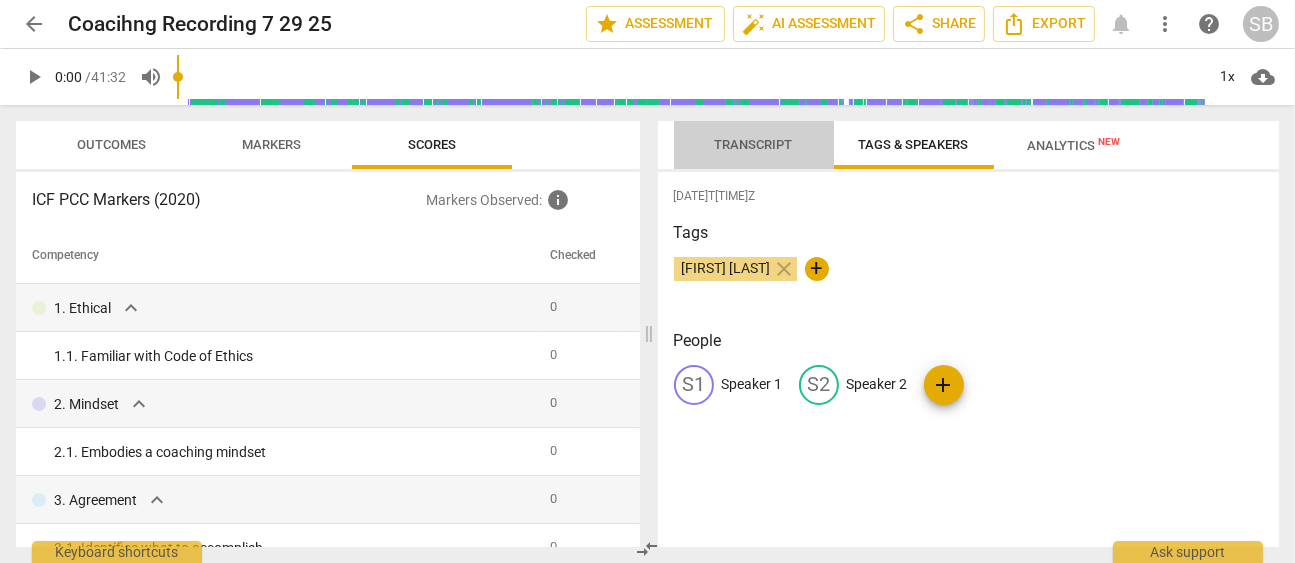 click on "Transcript" at bounding box center (754, 144) 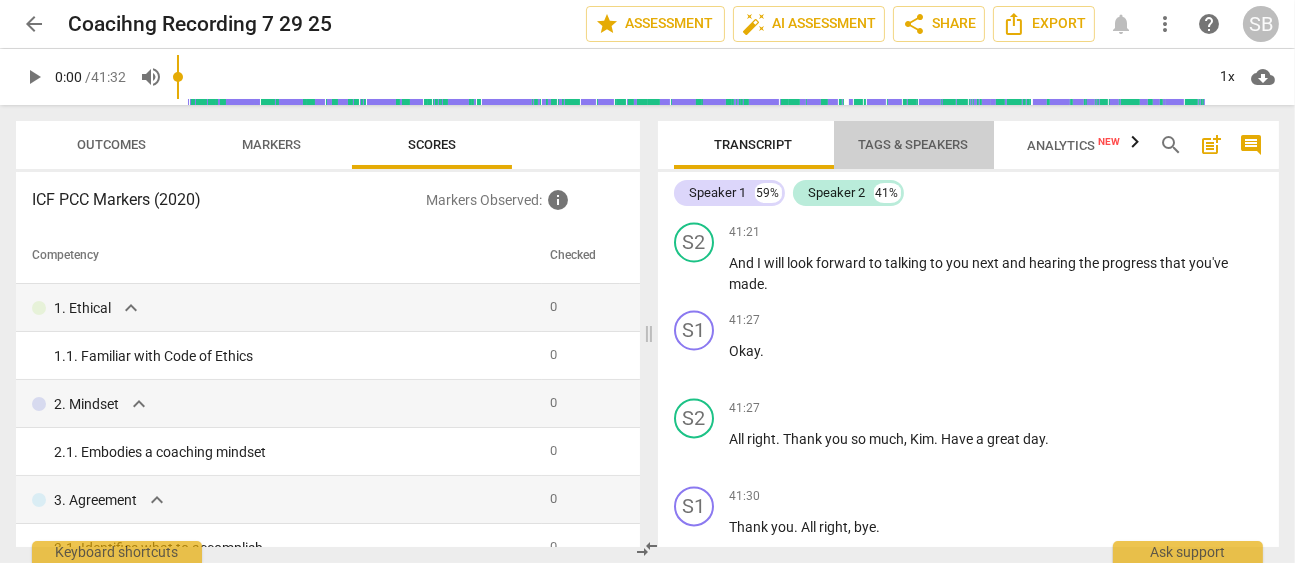 click on "Tags & Speakers" at bounding box center (914, 144) 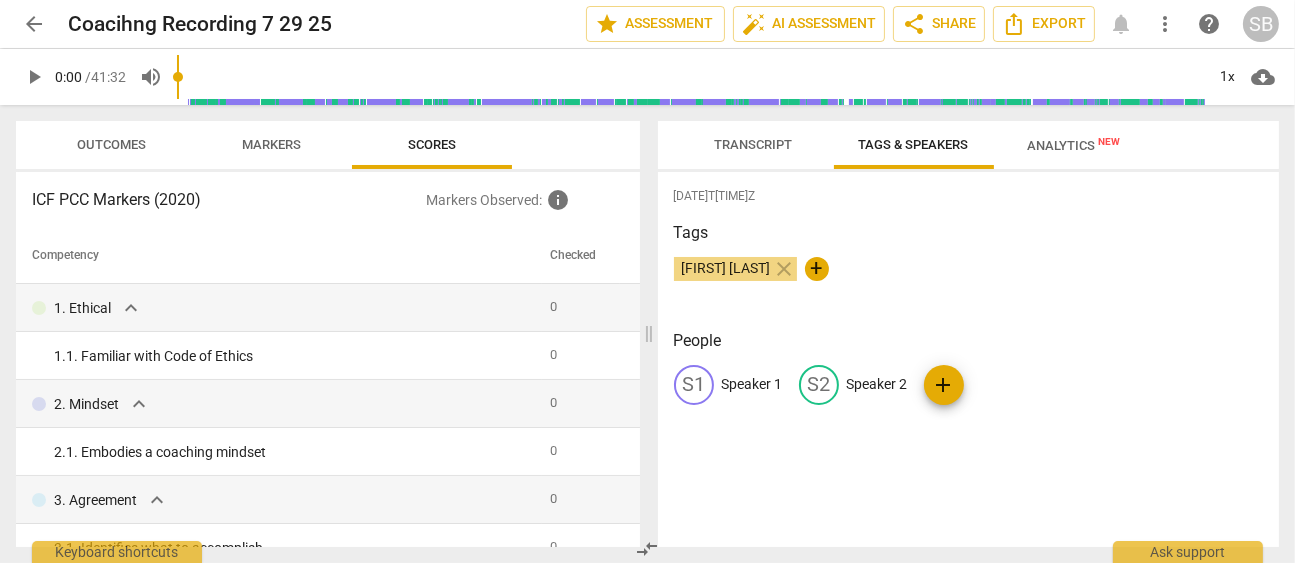 click on "Analytics   New" at bounding box center (1073, 145) 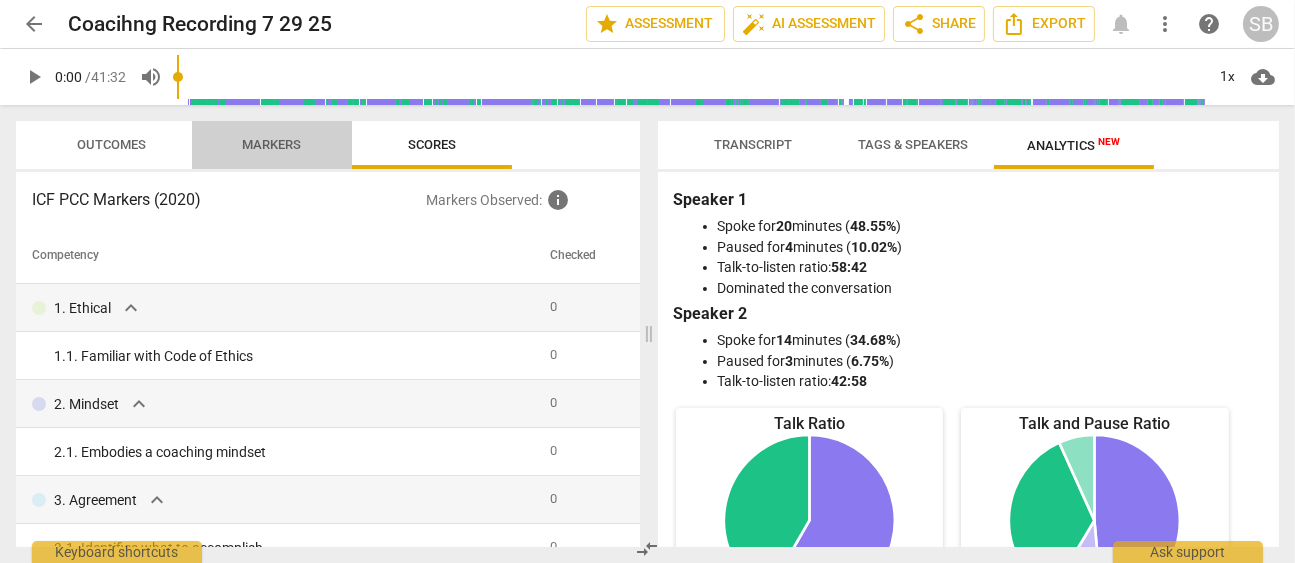 click on "Markers" at bounding box center (272, 144) 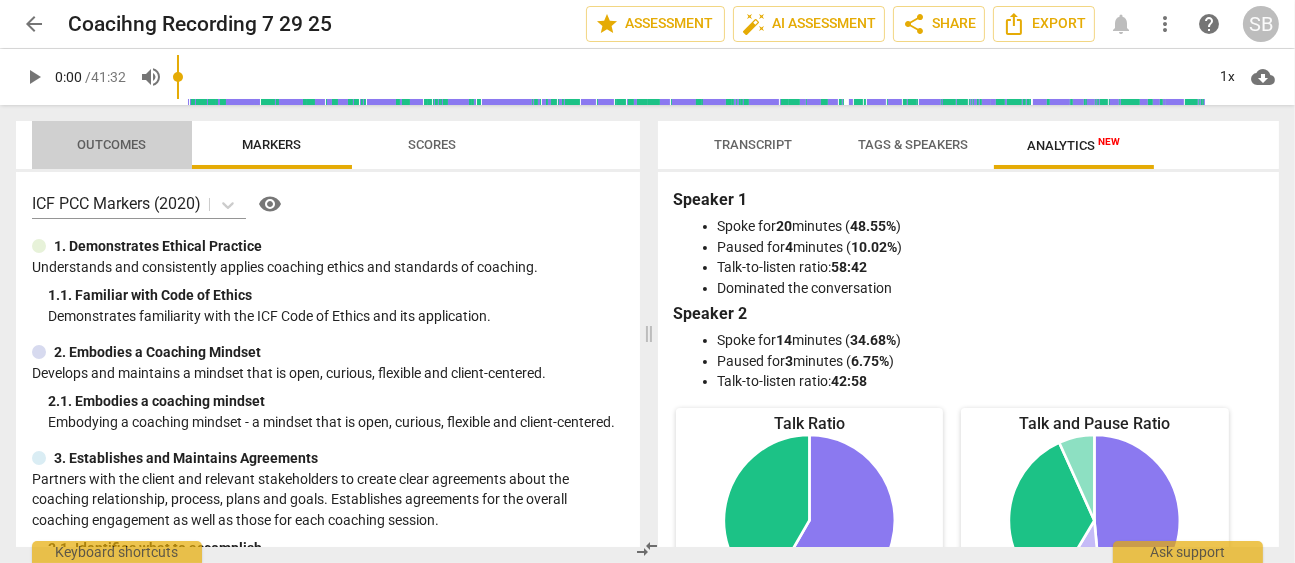 click on "Outcomes" at bounding box center [112, 145] 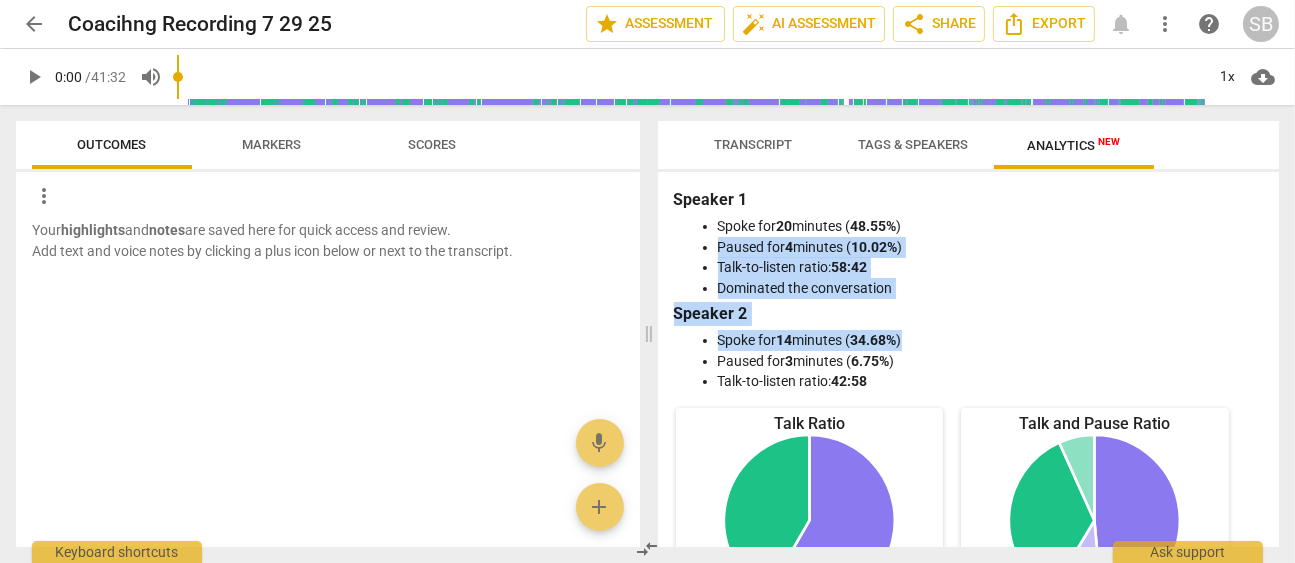 drag, startPoint x: 1278, startPoint y: 225, endPoint x: 1293, endPoint y: 338, distance: 113.99123 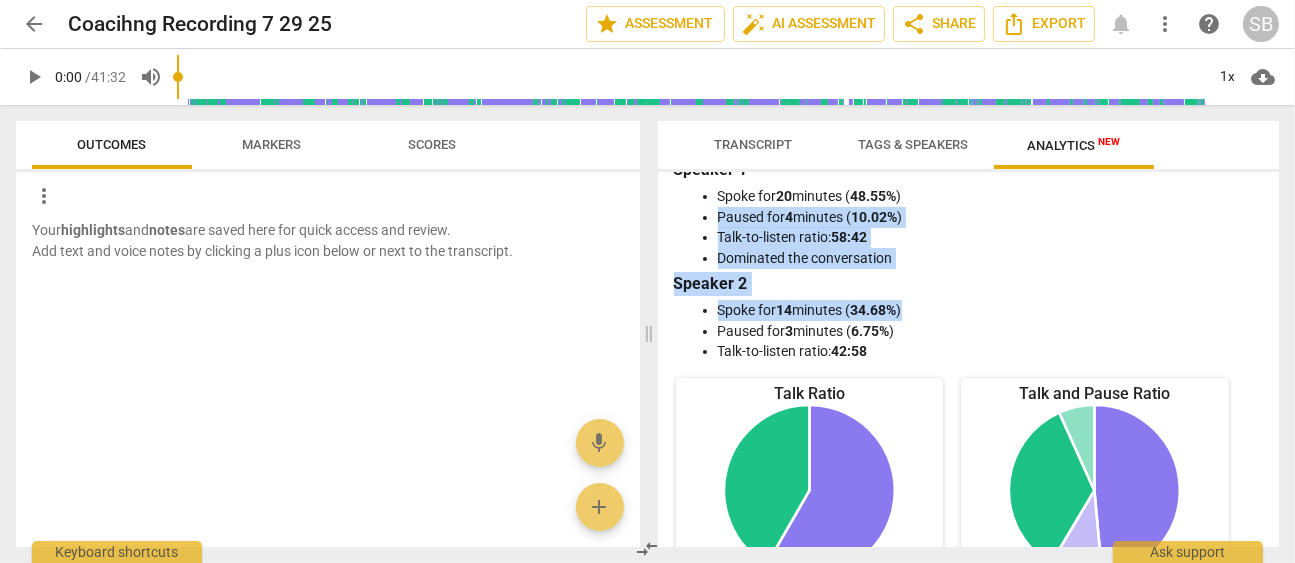 scroll, scrollTop: 26, scrollLeft: 0, axis: vertical 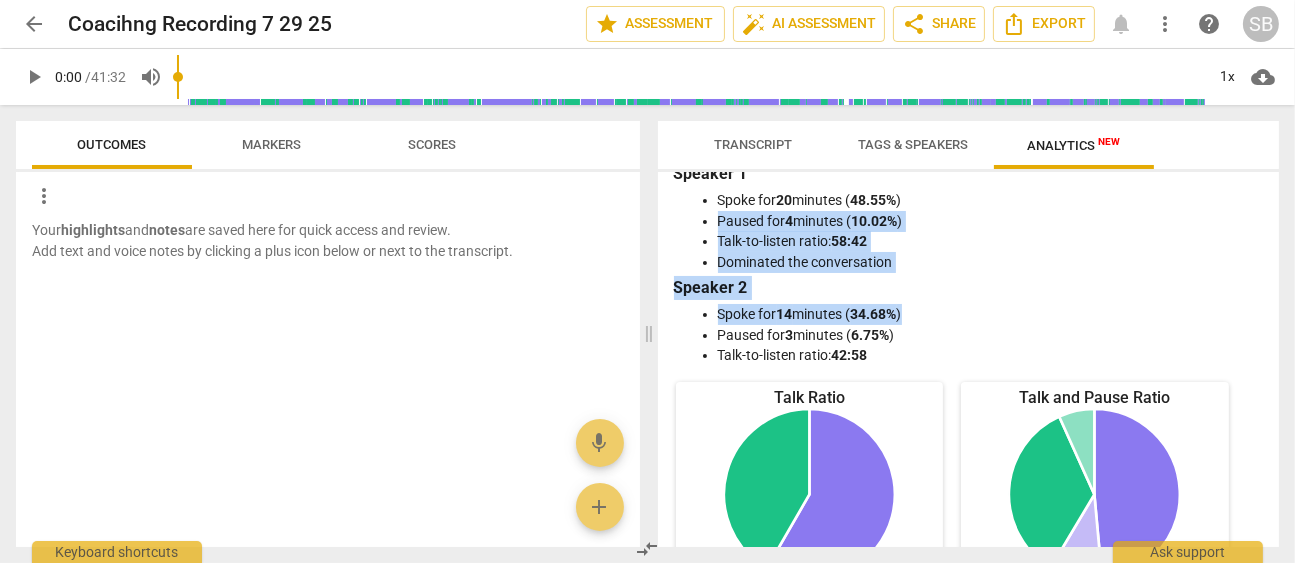 click on "Transcript" at bounding box center [754, 145] 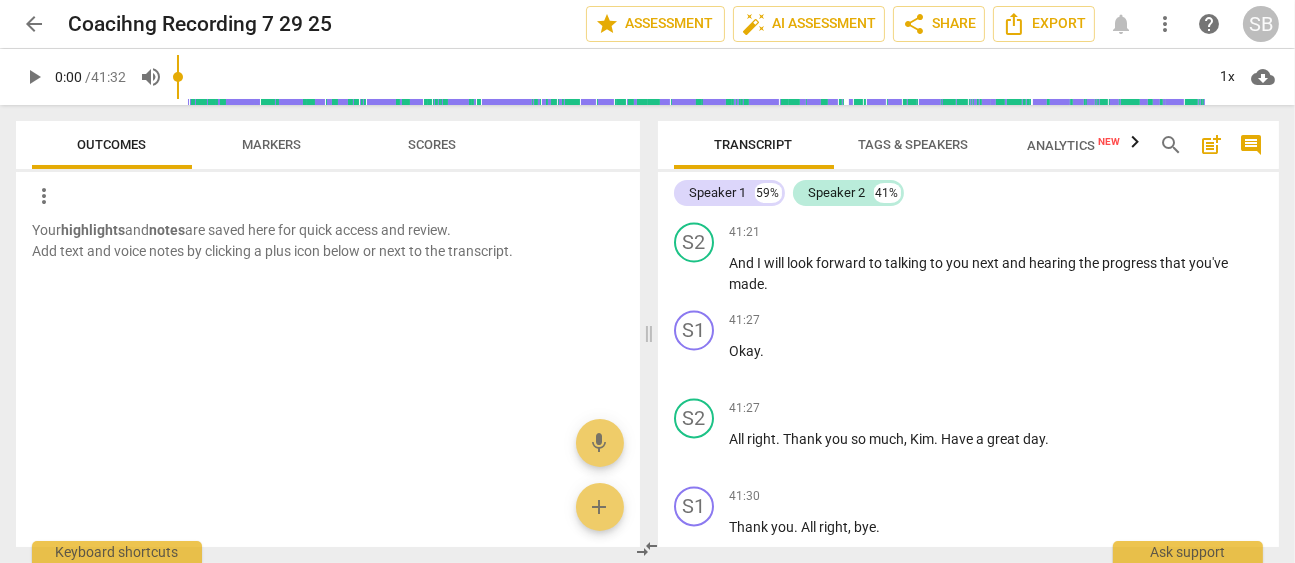 click on "Export" at bounding box center [968, 603] 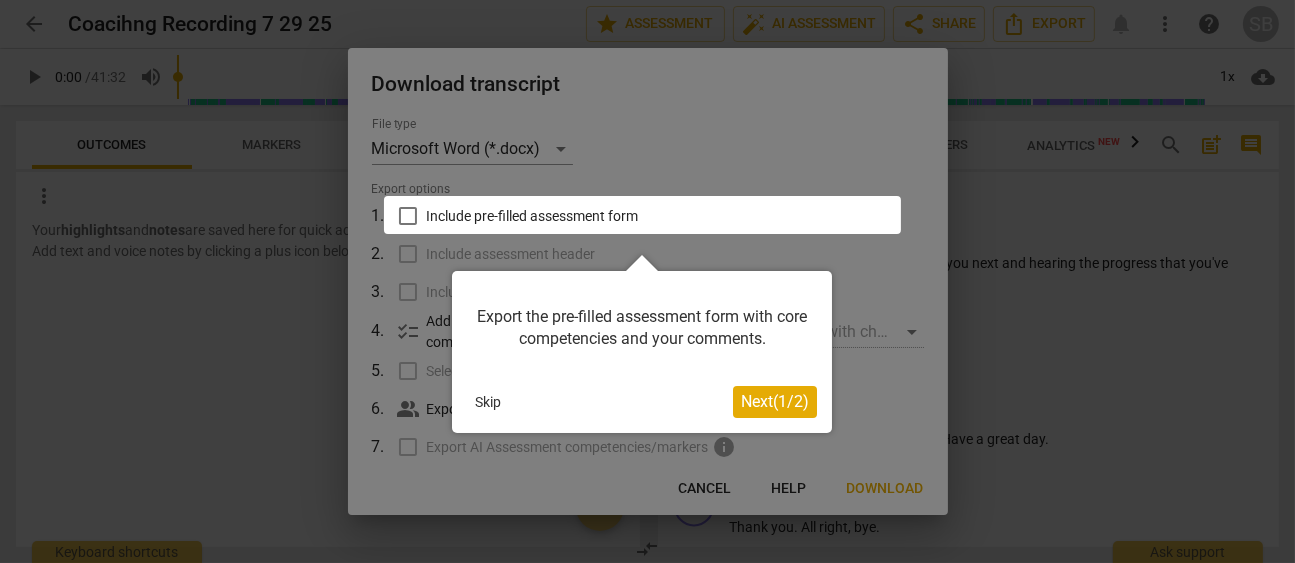 click on "Skip" at bounding box center [488, 402] 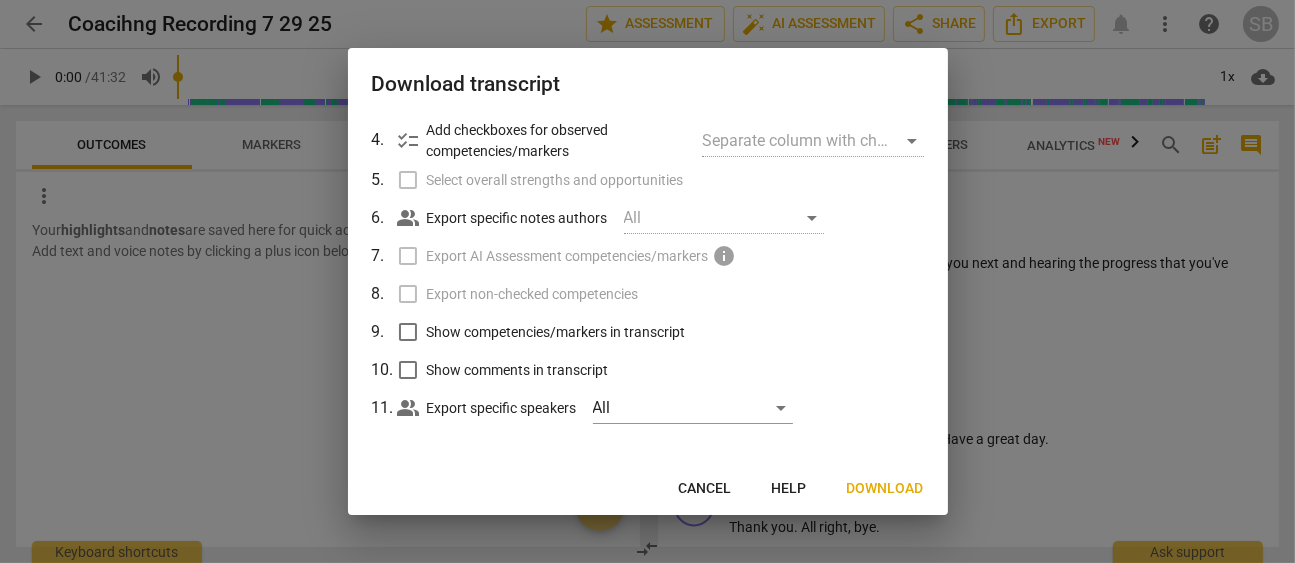 scroll, scrollTop: 194, scrollLeft: 0, axis: vertical 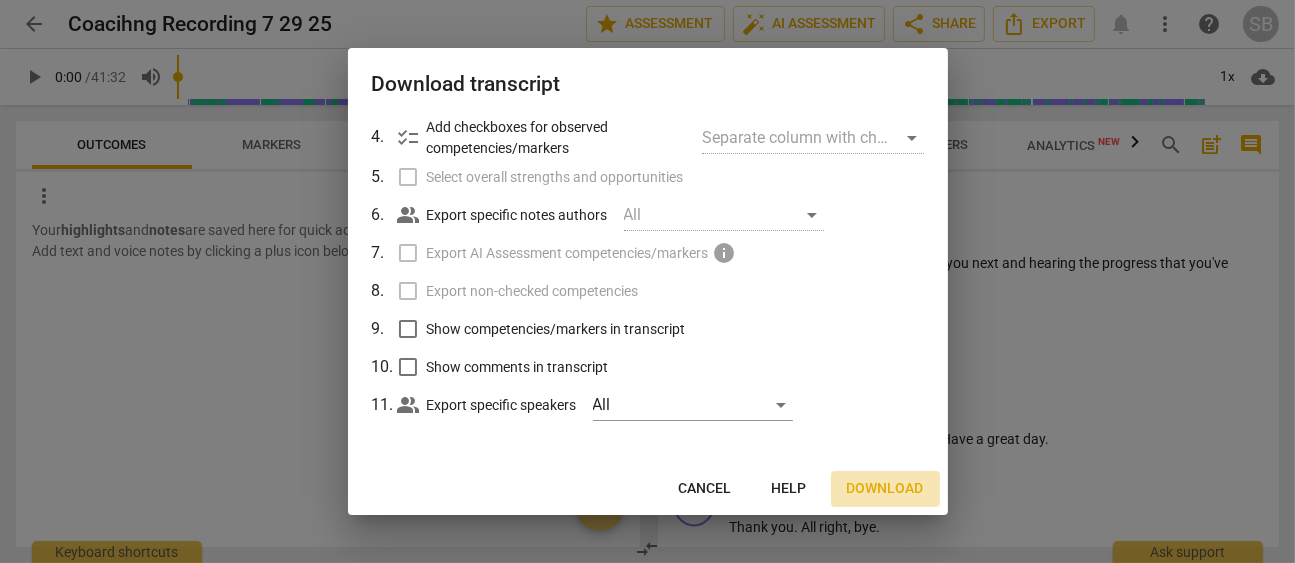 click on "Download" at bounding box center (885, 489) 